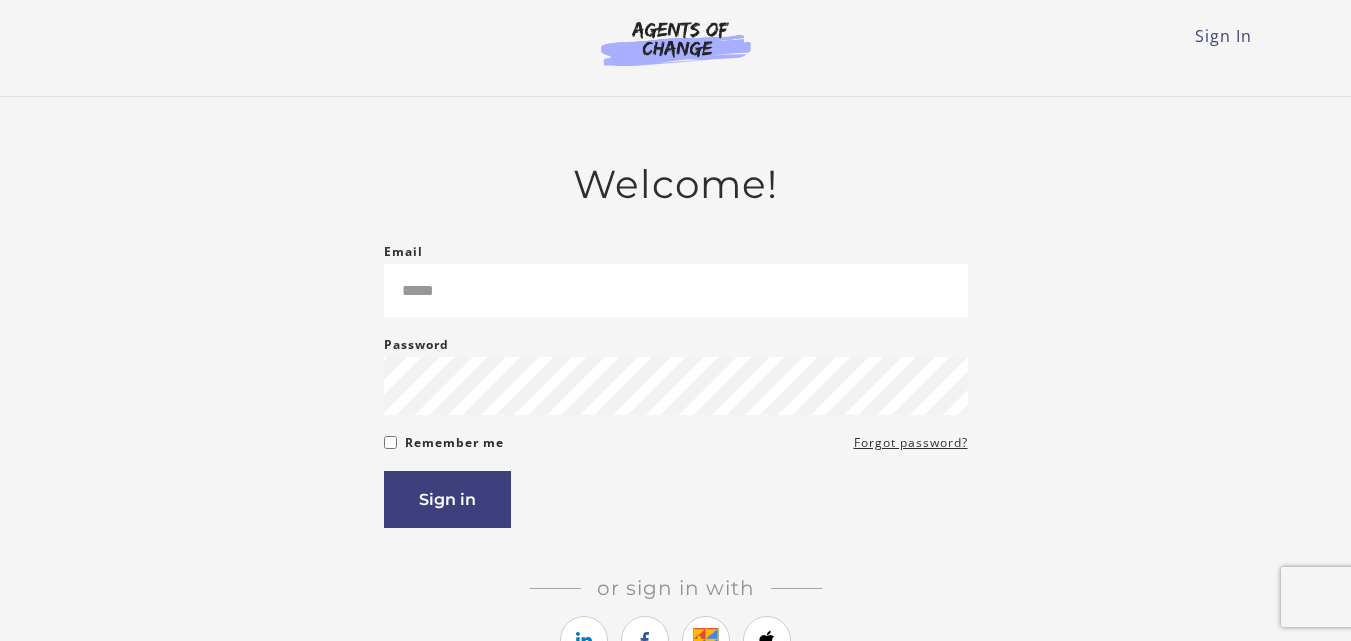 scroll, scrollTop: 0, scrollLeft: 0, axis: both 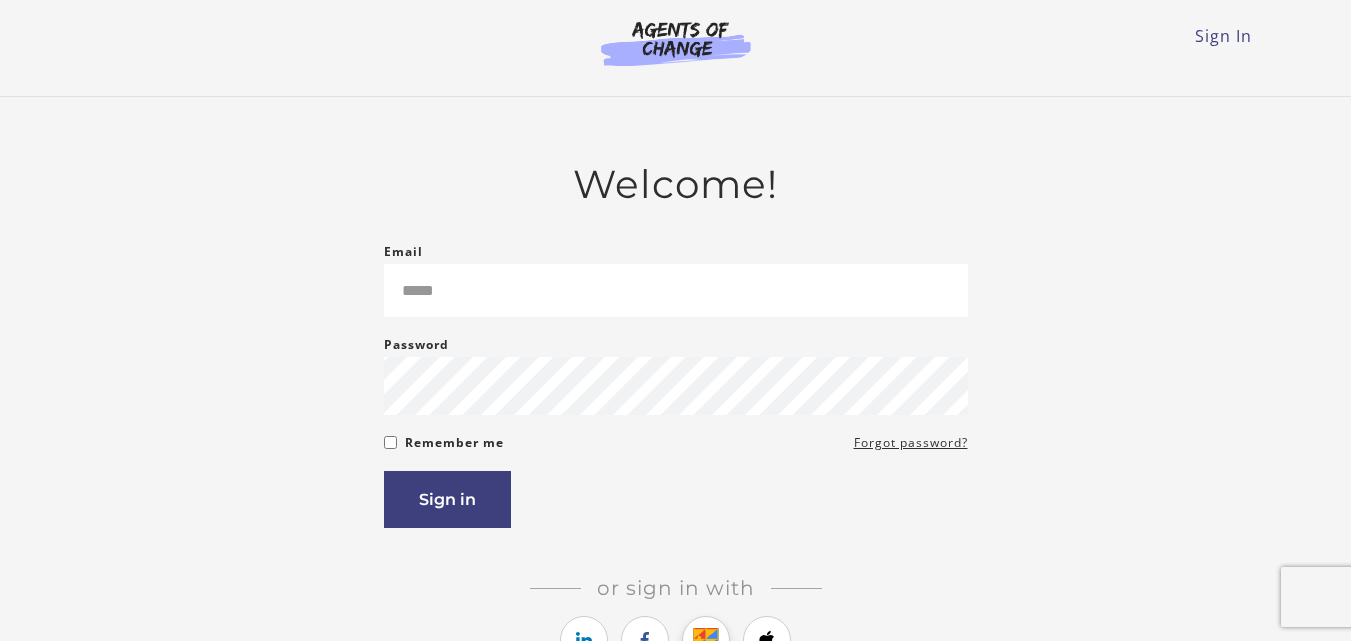 click at bounding box center (706, 640) 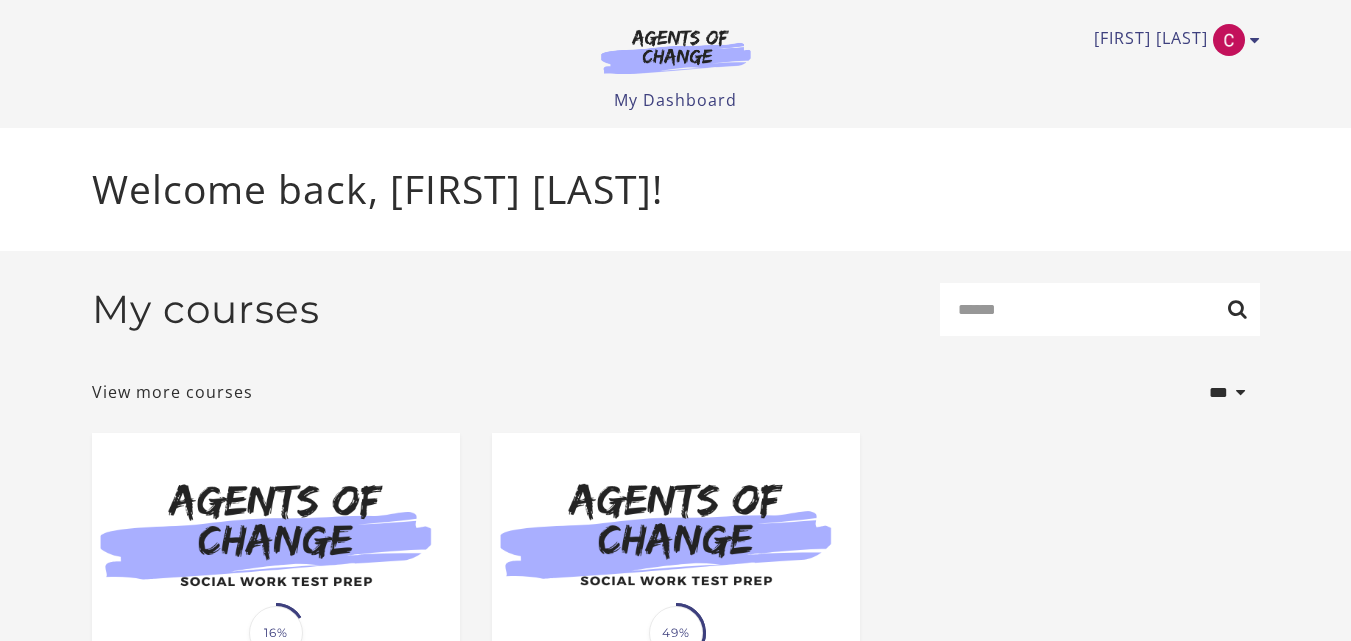 scroll, scrollTop: 0, scrollLeft: 0, axis: both 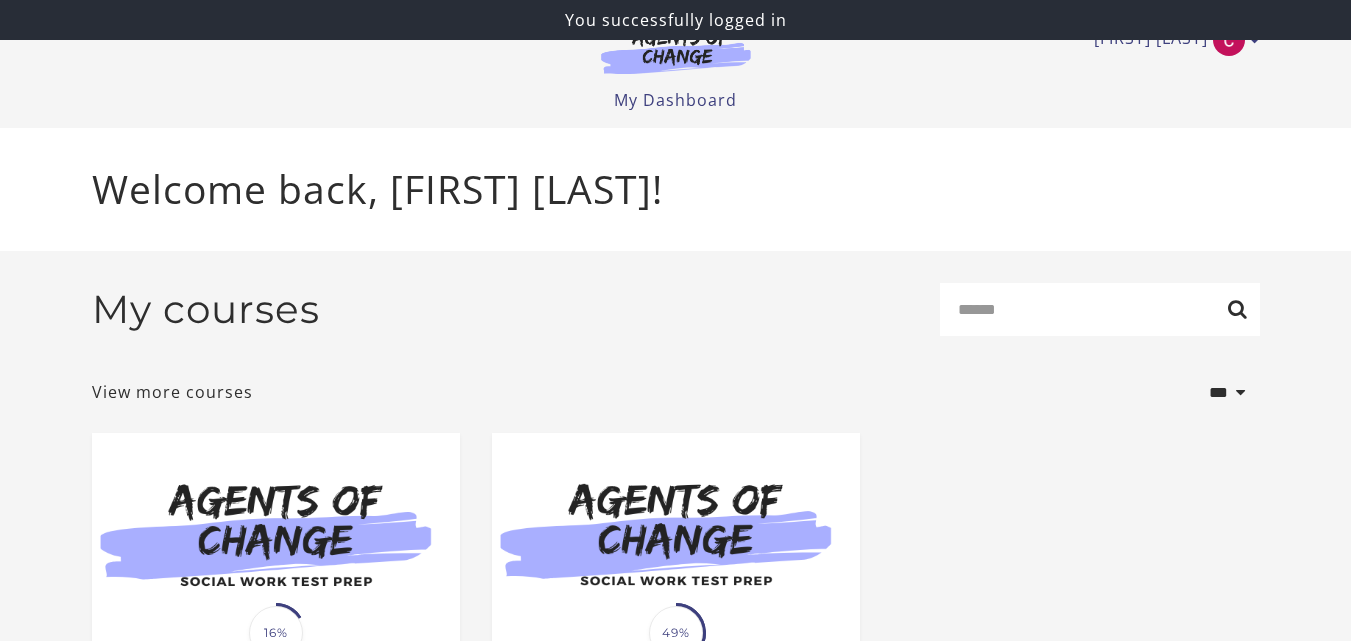 click on "**********" at bounding box center [676, 392] 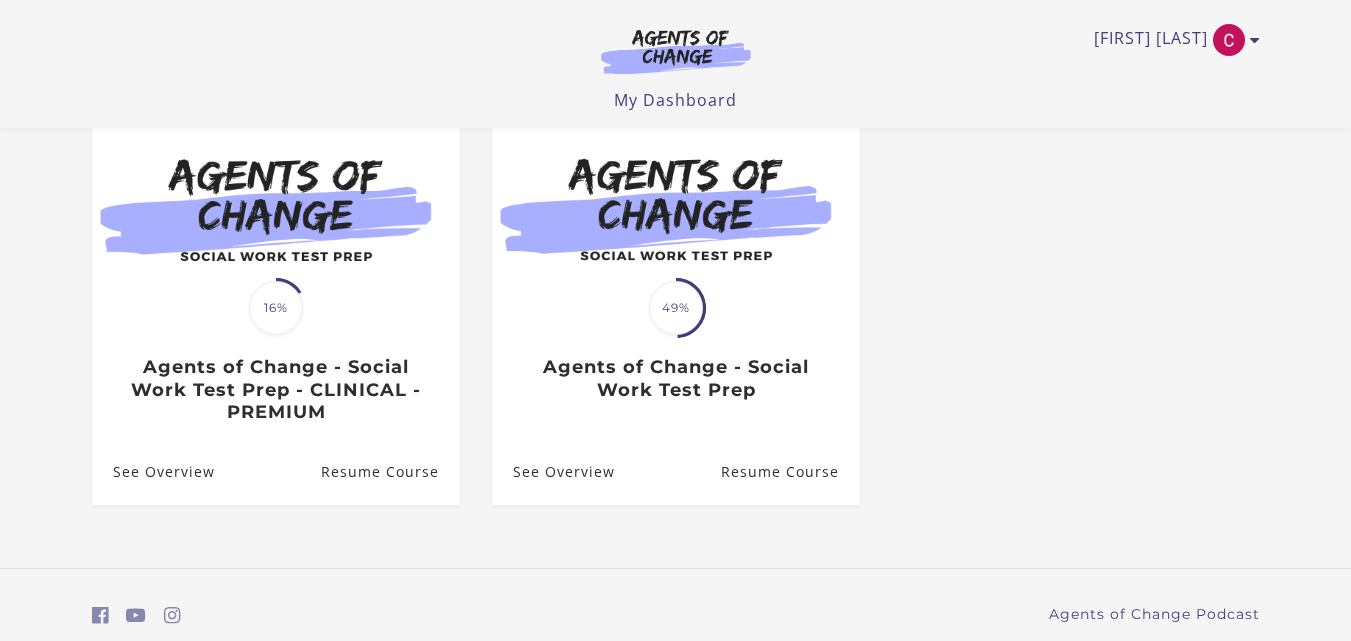 scroll, scrollTop: 200, scrollLeft: 0, axis: vertical 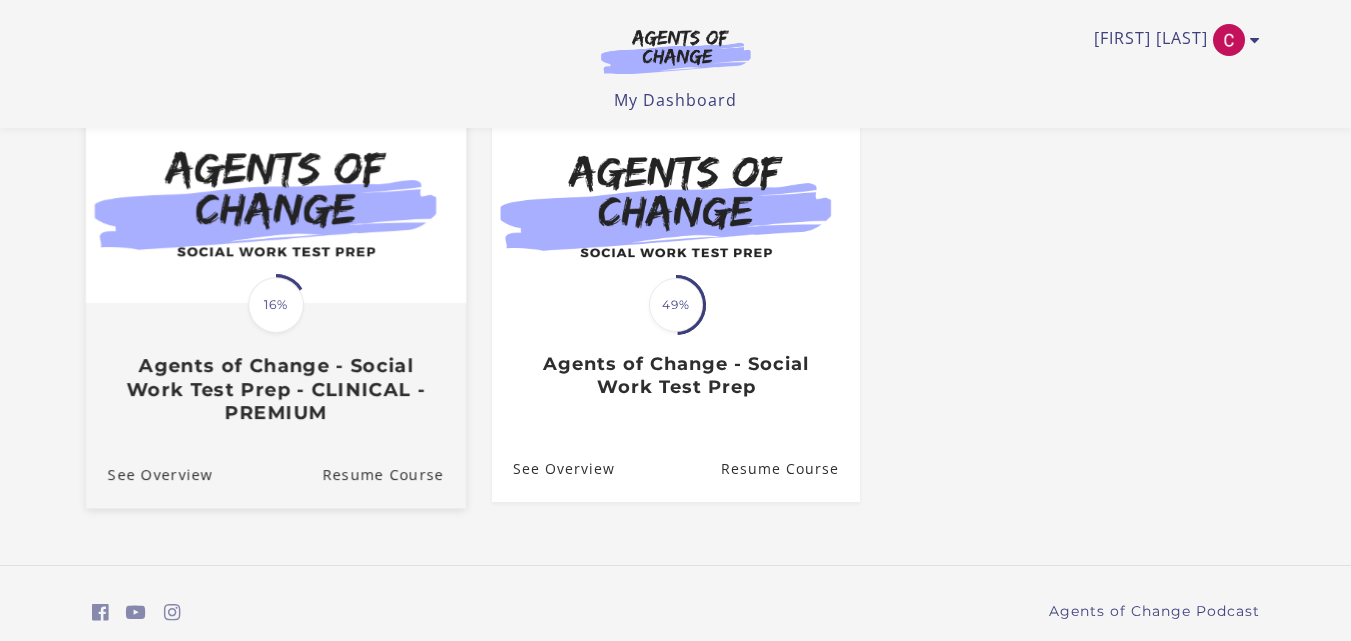 click on "Agents of Change - Social Work Test Prep - CLINICAL - PREMIUM" at bounding box center [275, 389] 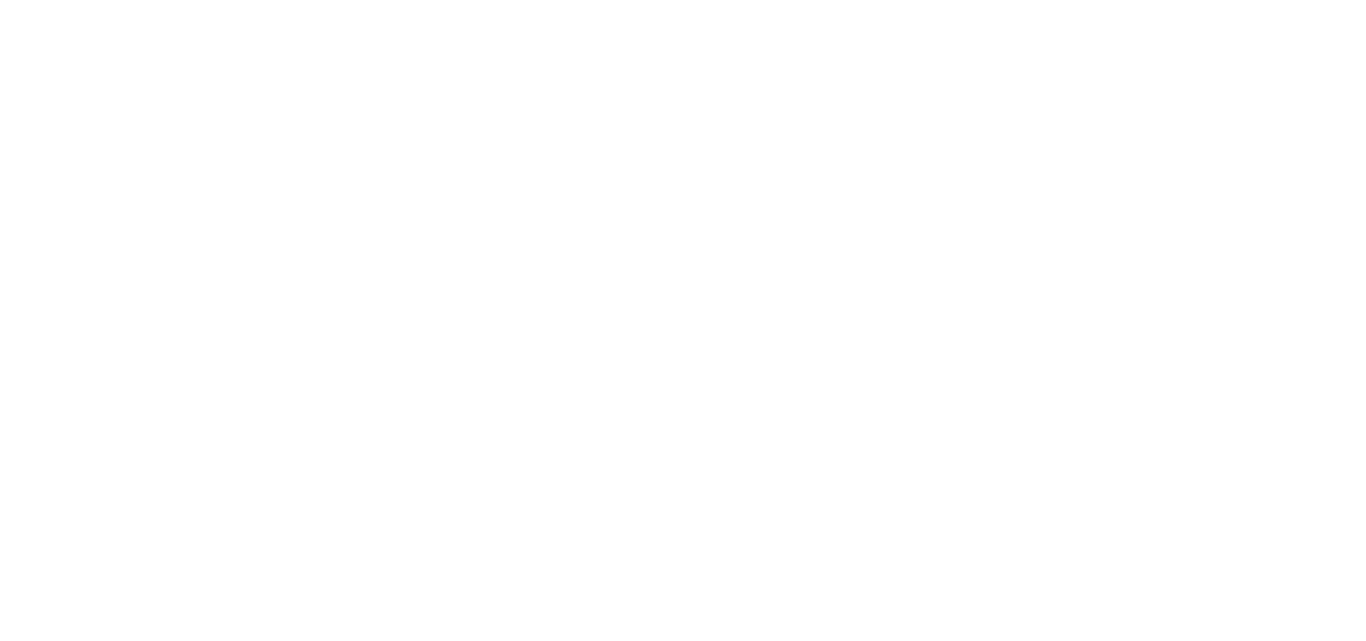scroll, scrollTop: 0, scrollLeft: 0, axis: both 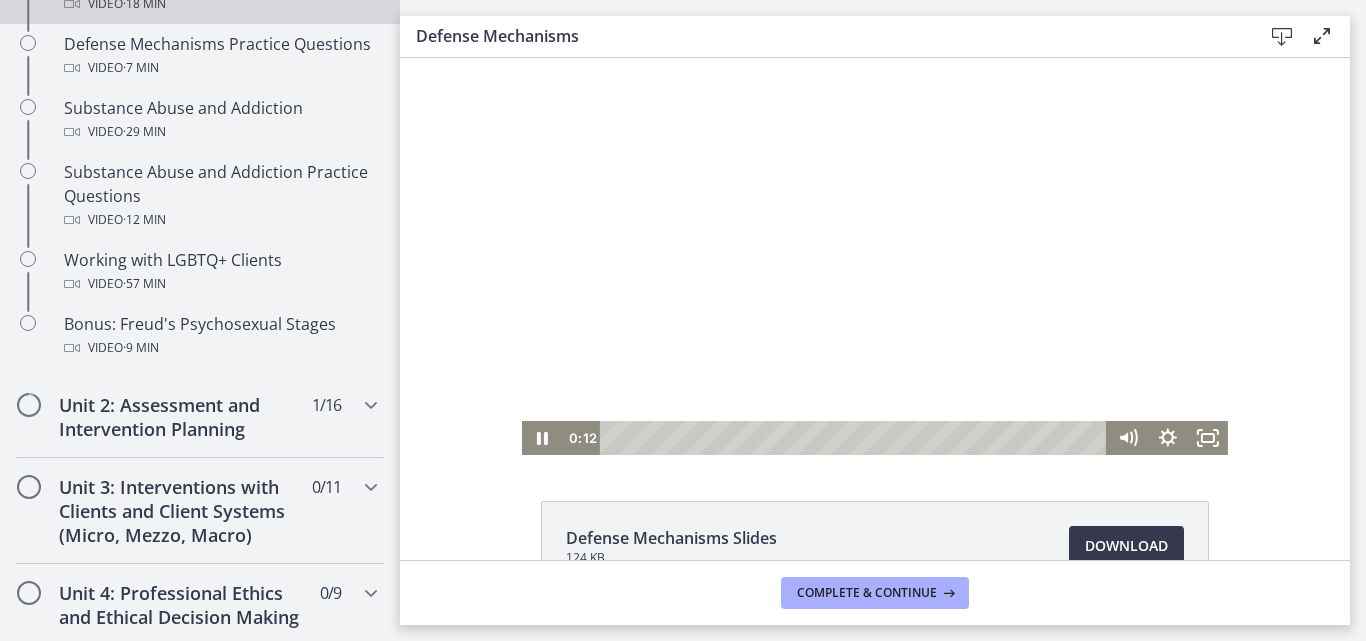 click at bounding box center (875, 256) 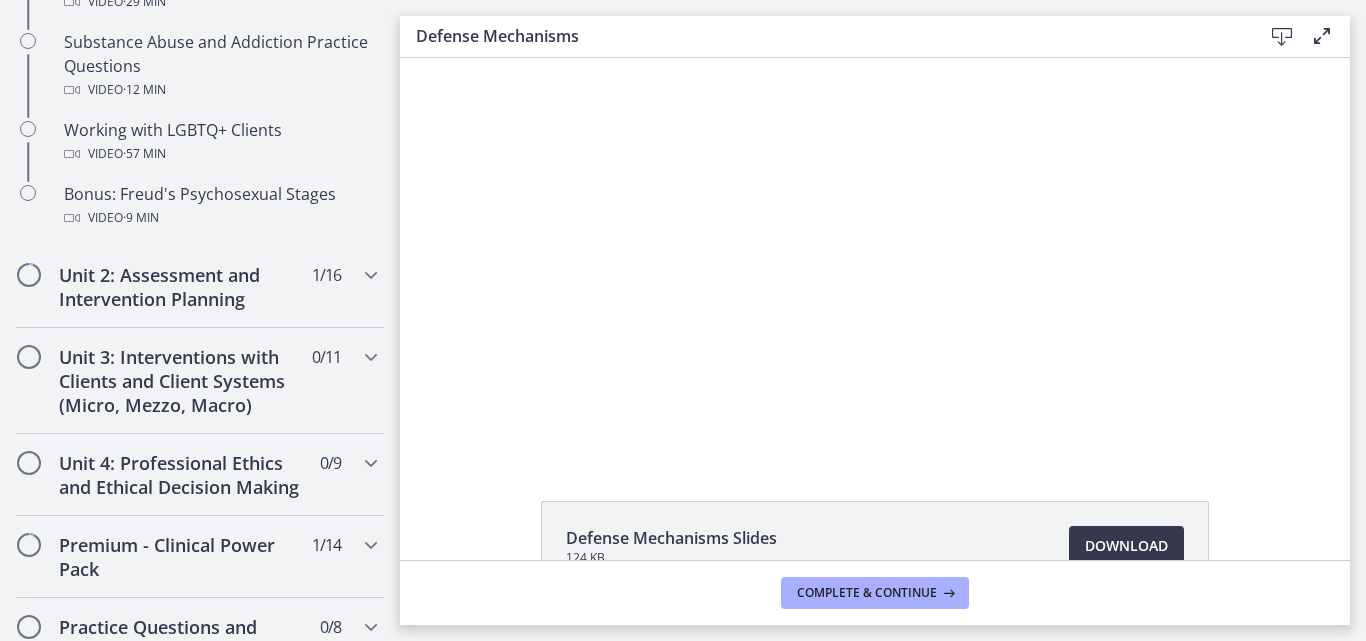 scroll, scrollTop: 1420, scrollLeft: 0, axis: vertical 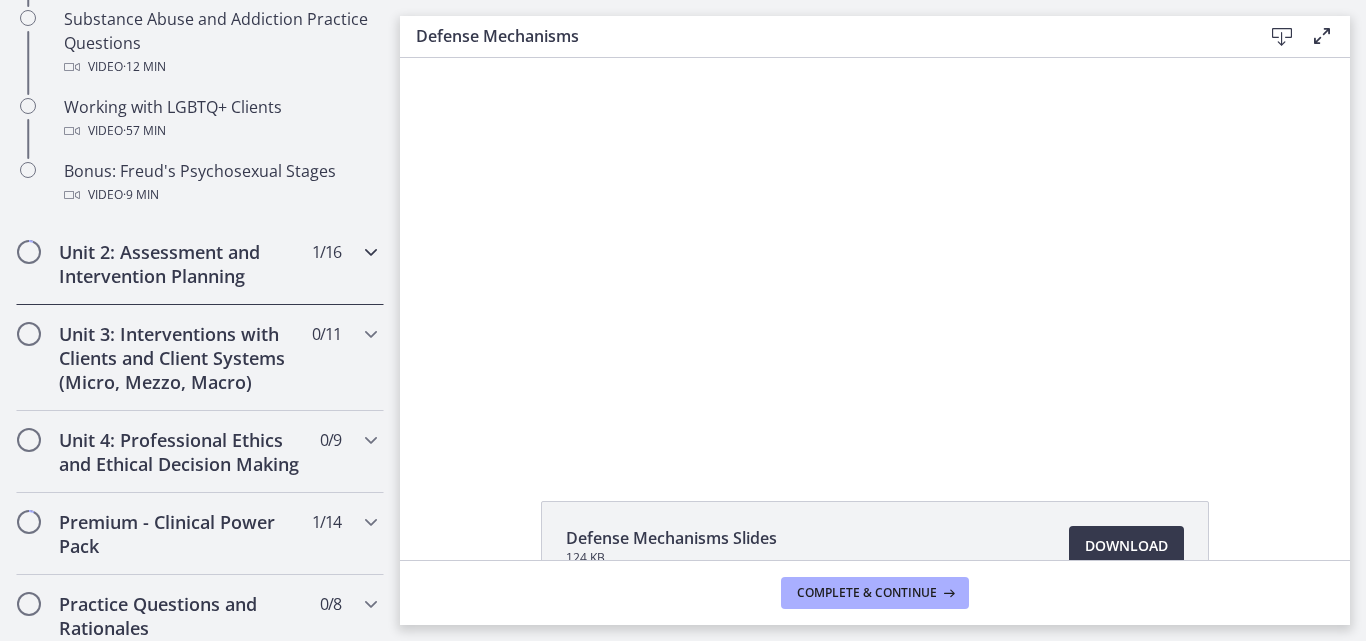 click at bounding box center [371, 252] 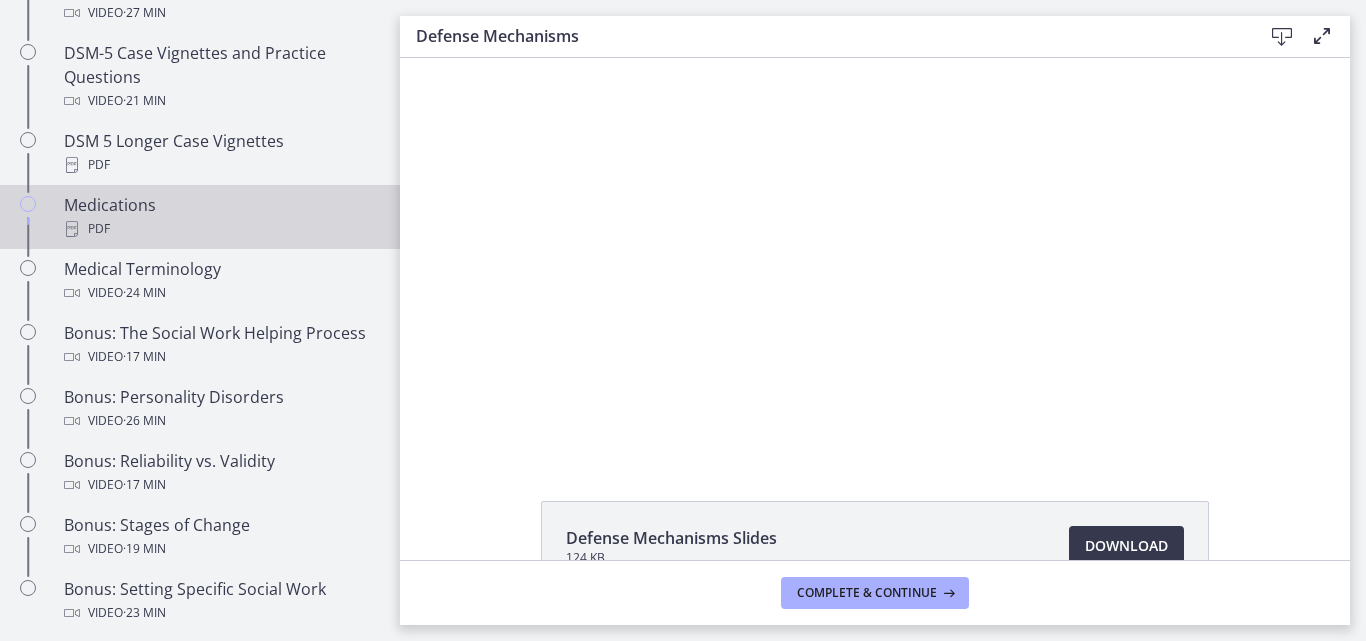 click on "Medications
PDF" at bounding box center (220, 217) 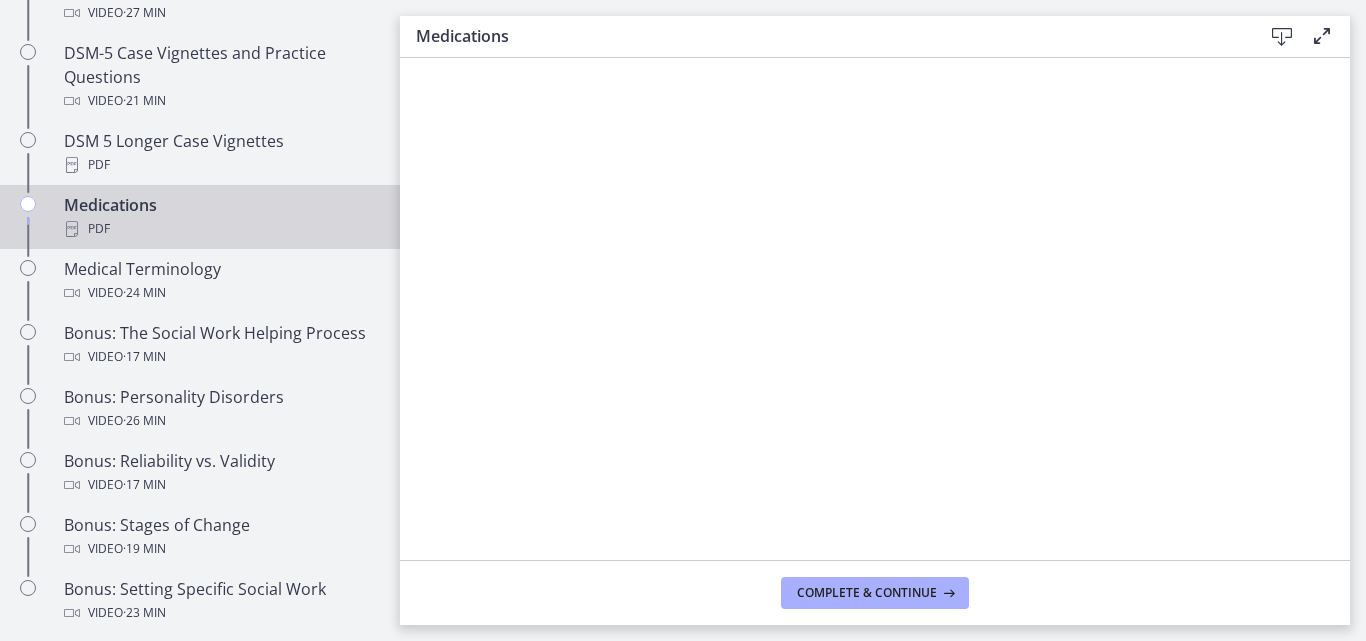 click at bounding box center [1282, 37] 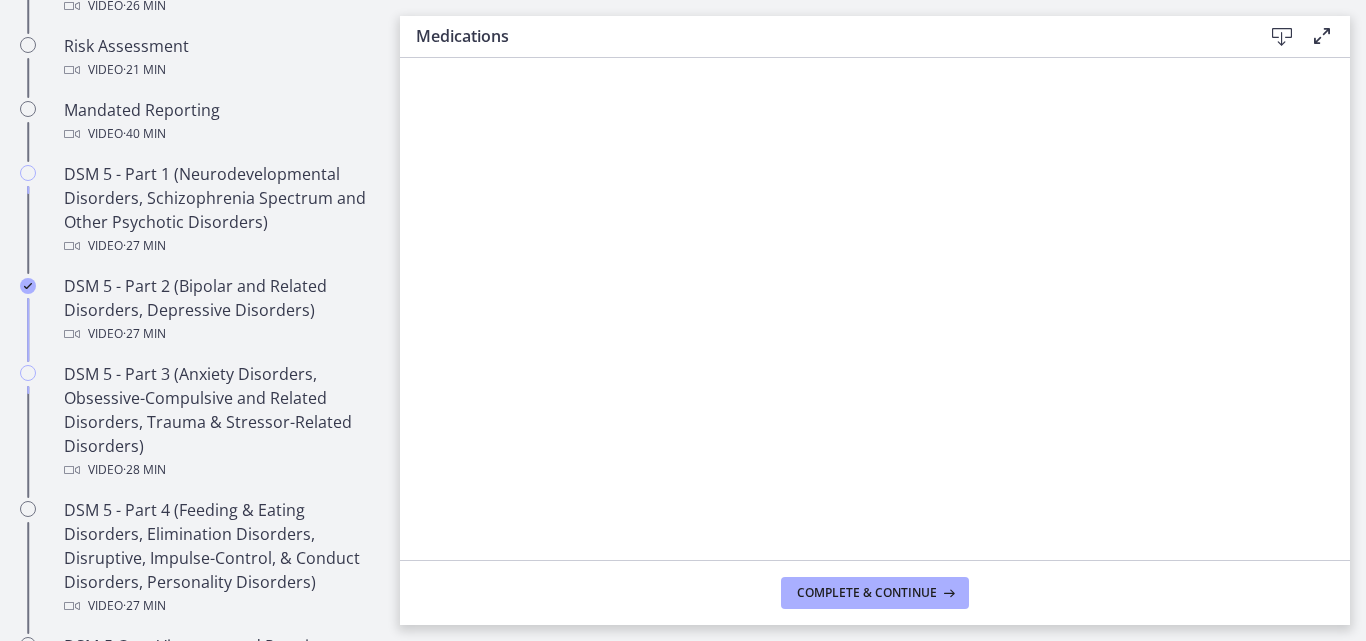 scroll, scrollTop: 816, scrollLeft: 0, axis: vertical 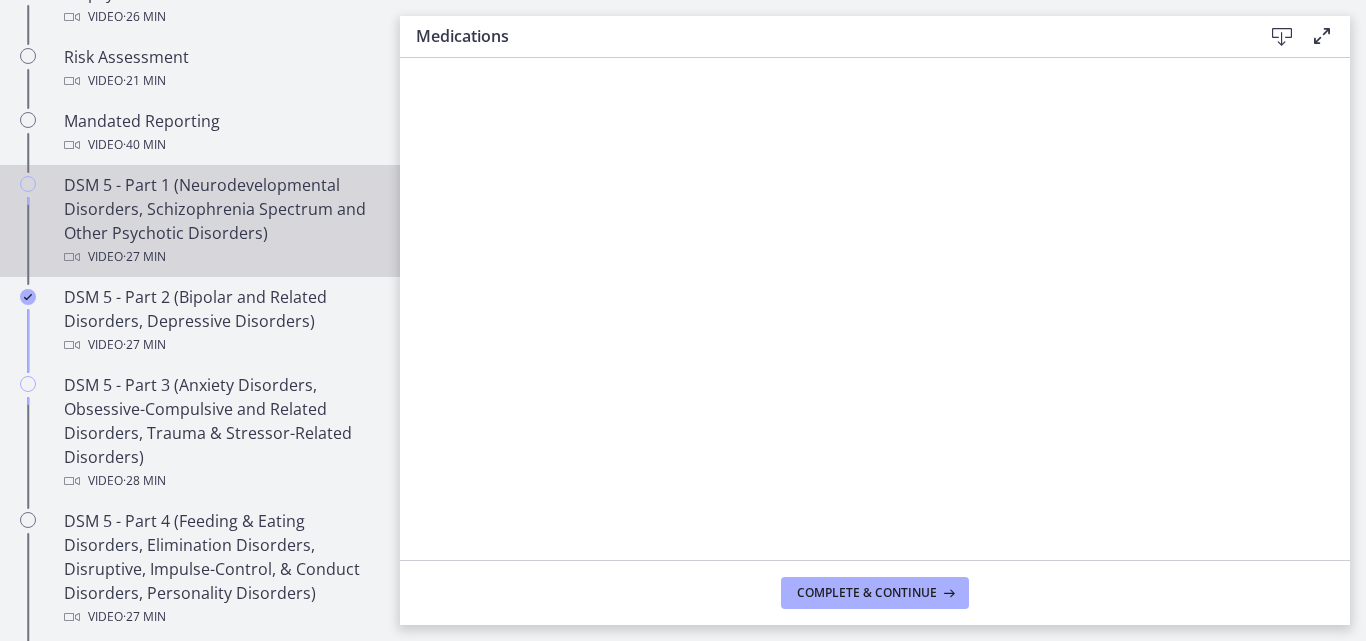 click on "DSM 5 - Part 1 (Neurodevelopmental Disorders, Schizophrenia Spectrum and Other Psychotic Disorders)
Video
·  27 min" at bounding box center [220, 221] 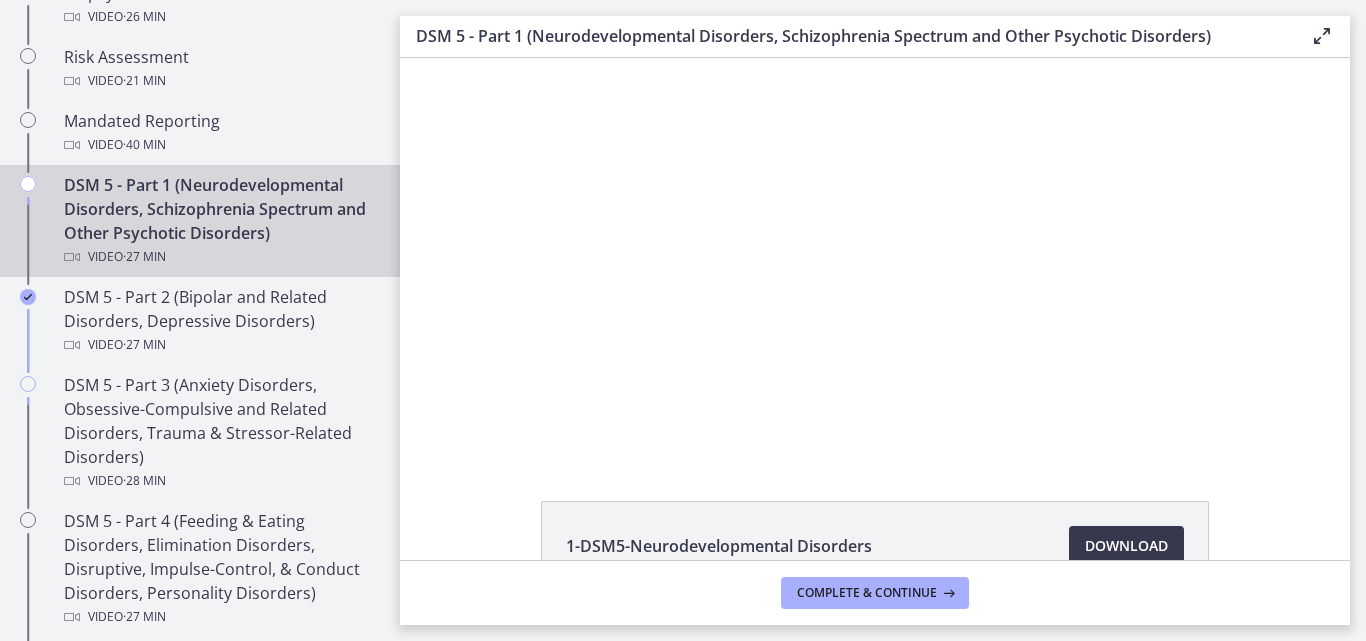 scroll, scrollTop: 0, scrollLeft: 0, axis: both 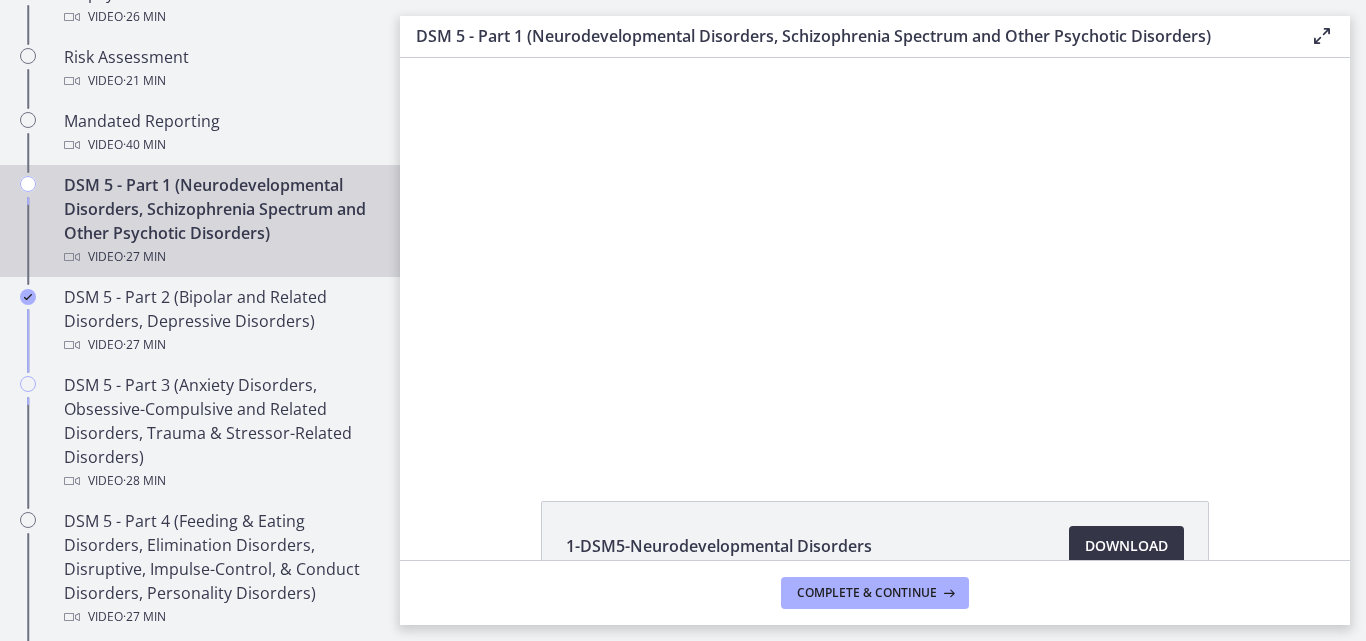 click on "Download
Opens in a new window" at bounding box center [1126, 546] 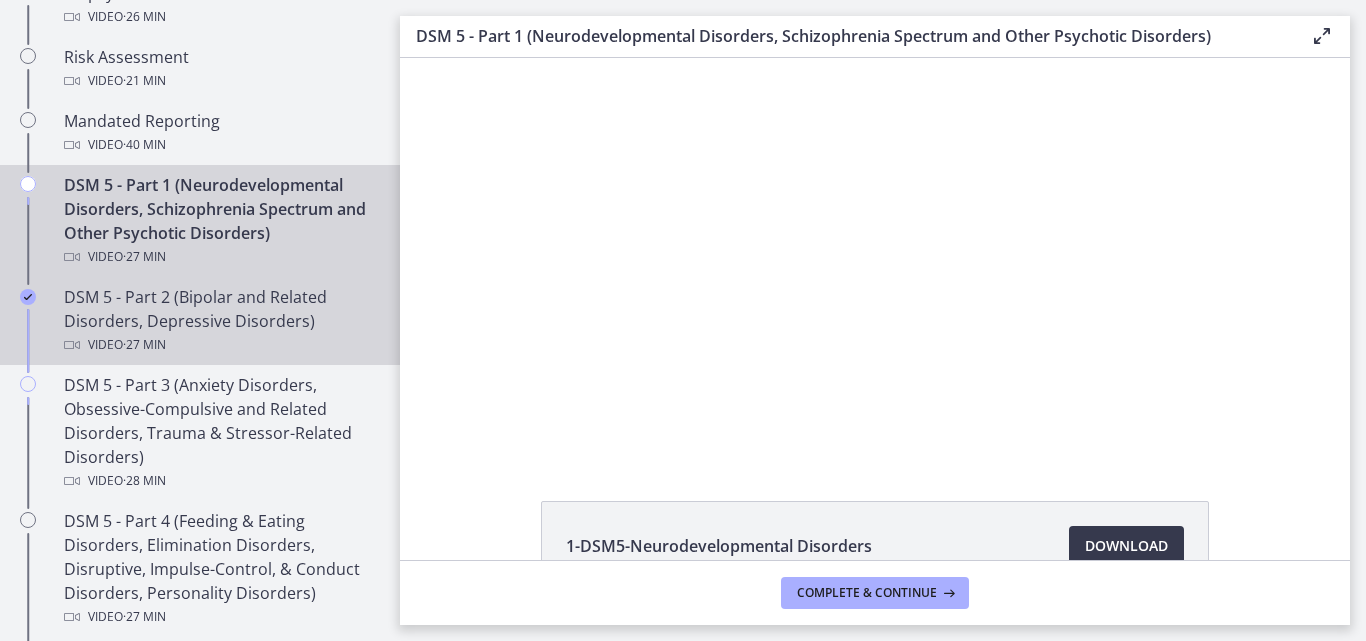 click on "DSM 5 - Part 2 (Bipolar and Related Disorders, Depressive Disorders)
Video
·  27 min" at bounding box center [220, 321] 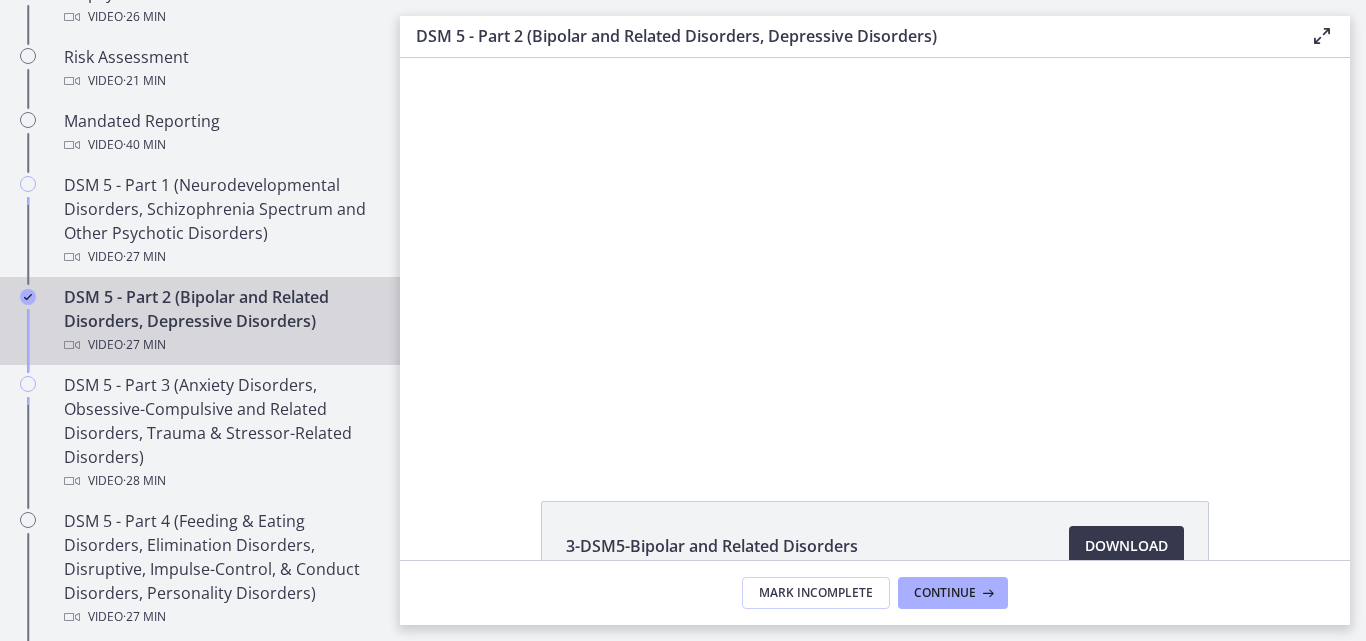 scroll, scrollTop: 0, scrollLeft: 0, axis: both 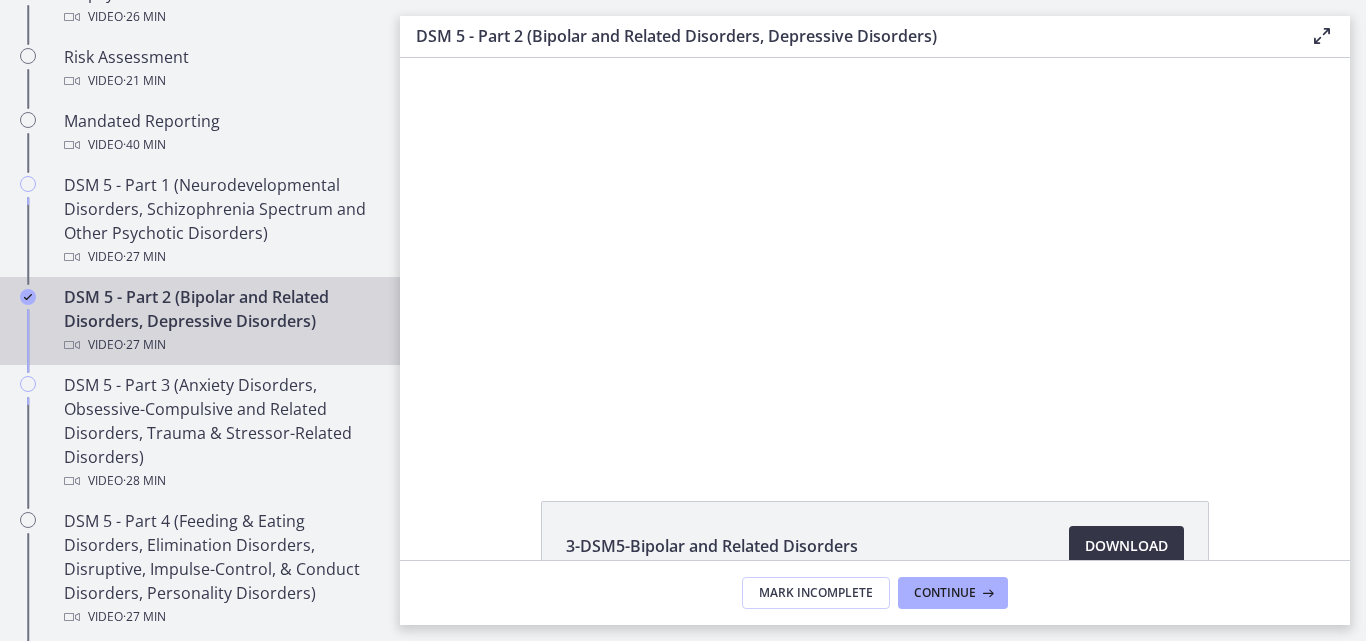 click on "Download
Opens in a new window" at bounding box center [1126, 546] 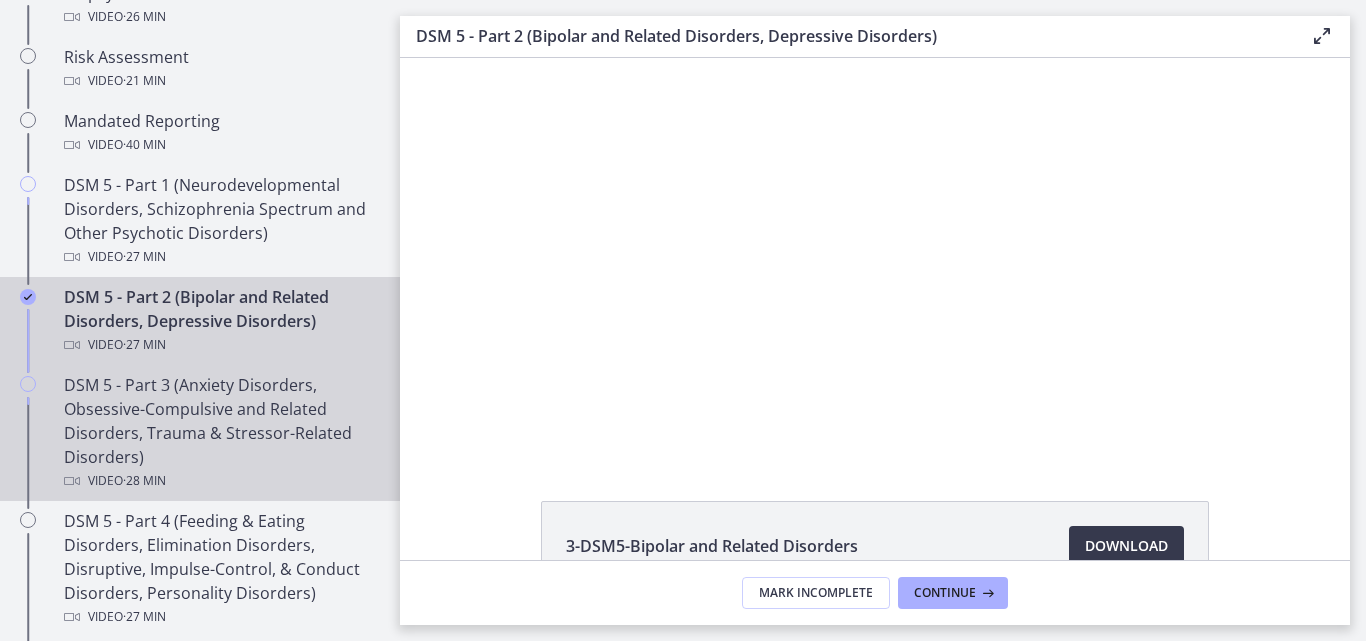 click on "DSM 5 - Part 3 (Anxiety Disorders, Obsessive-Compulsive and Related Disorders, Trauma & Stressor-Related Disorders)
Video
·  28 min" at bounding box center [220, 433] 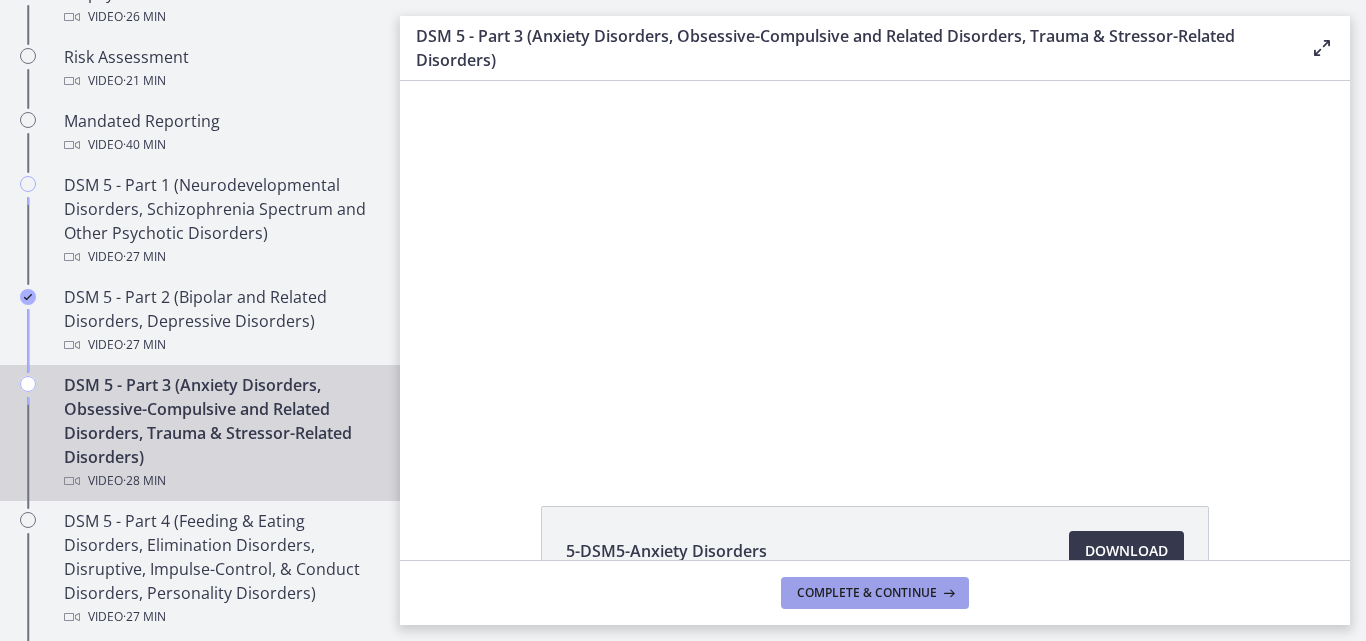 scroll, scrollTop: 0, scrollLeft: 0, axis: both 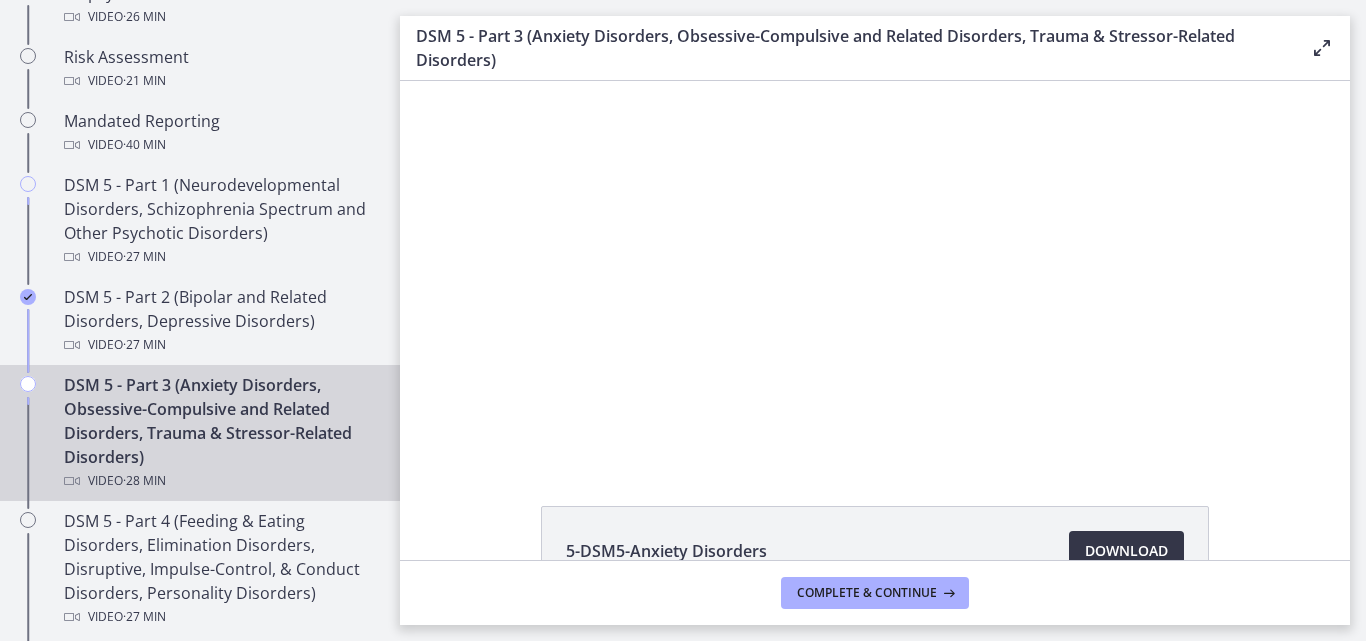 click on "Download
Opens in a new window" at bounding box center (1126, 551) 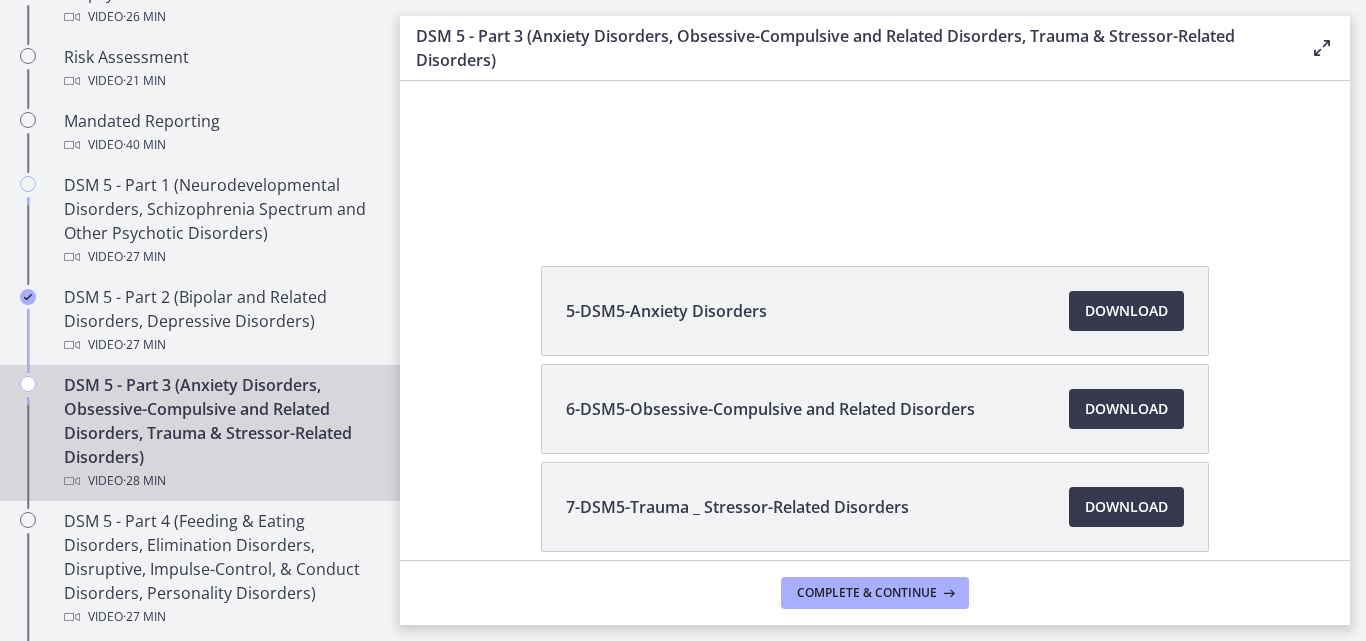 scroll, scrollTop: 273, scrollLeft: 0, axis: vertical 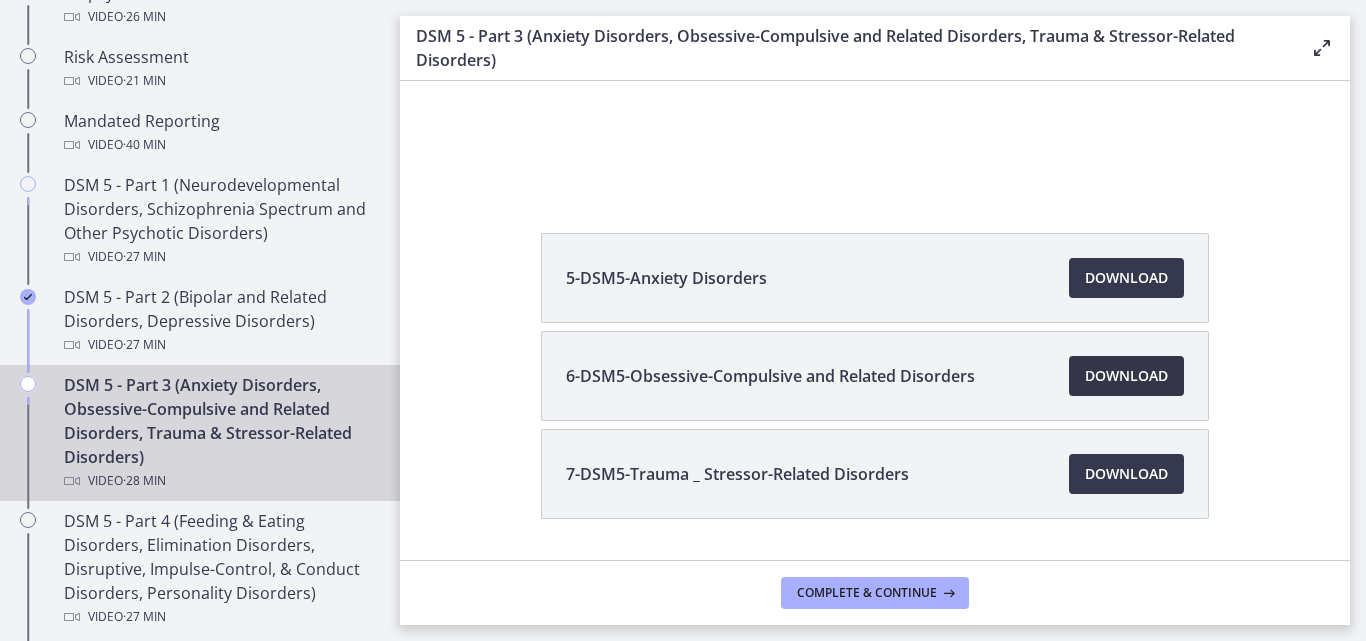 click on "Download
Opens in a new window" at bounding box center [1126, 376] 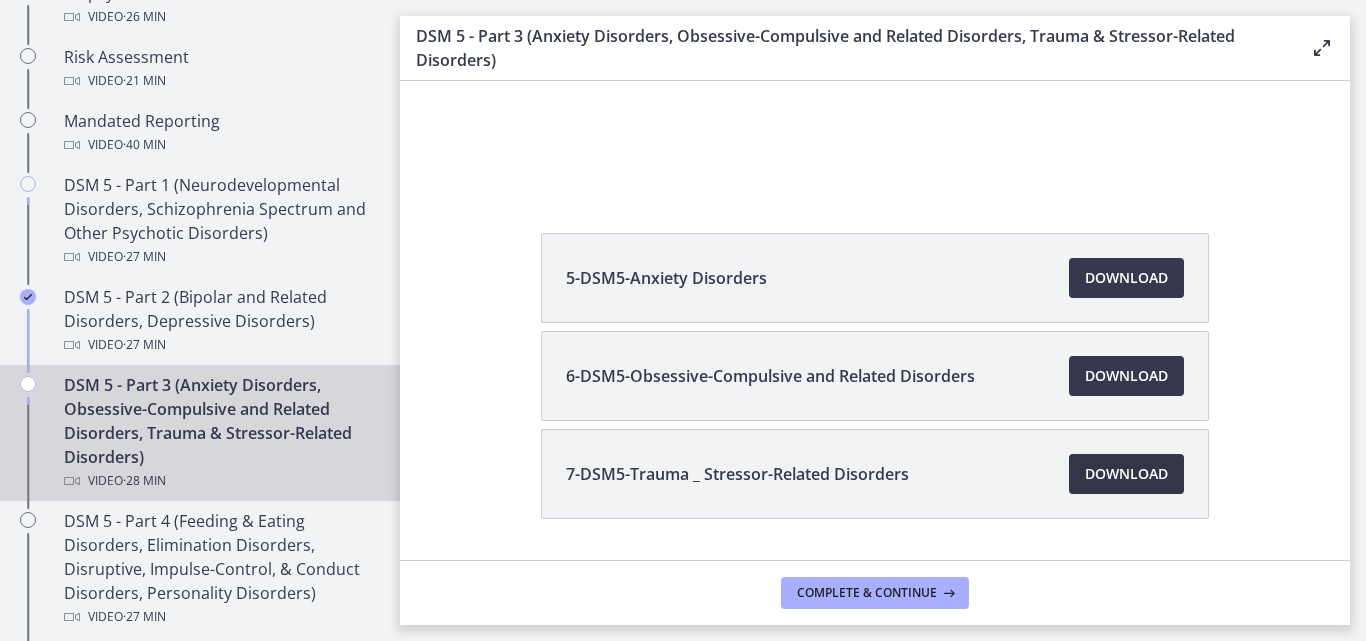 click on "Download
Opens in a new window" at bounding box center [1126, 474] 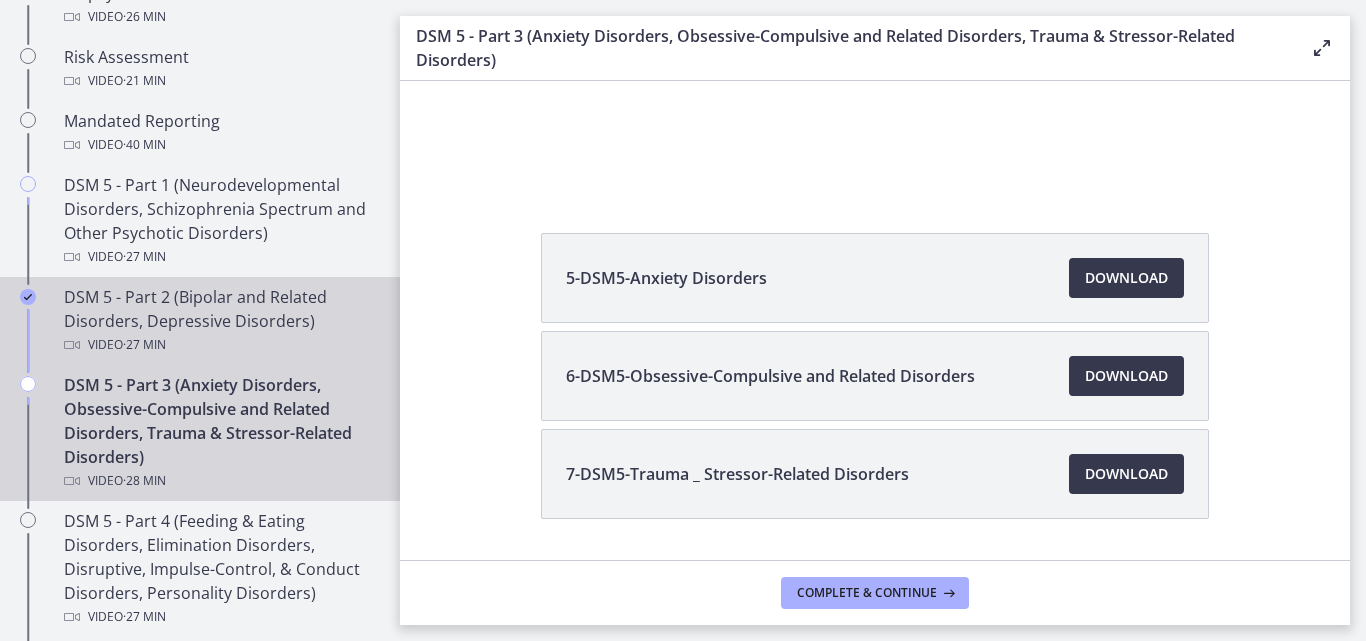 click on "DSM 5 - Part 2 (Bipolar and Related Disorders, Depressive Disorders)
Video
·  27 min" at bounding box center (220, 321) 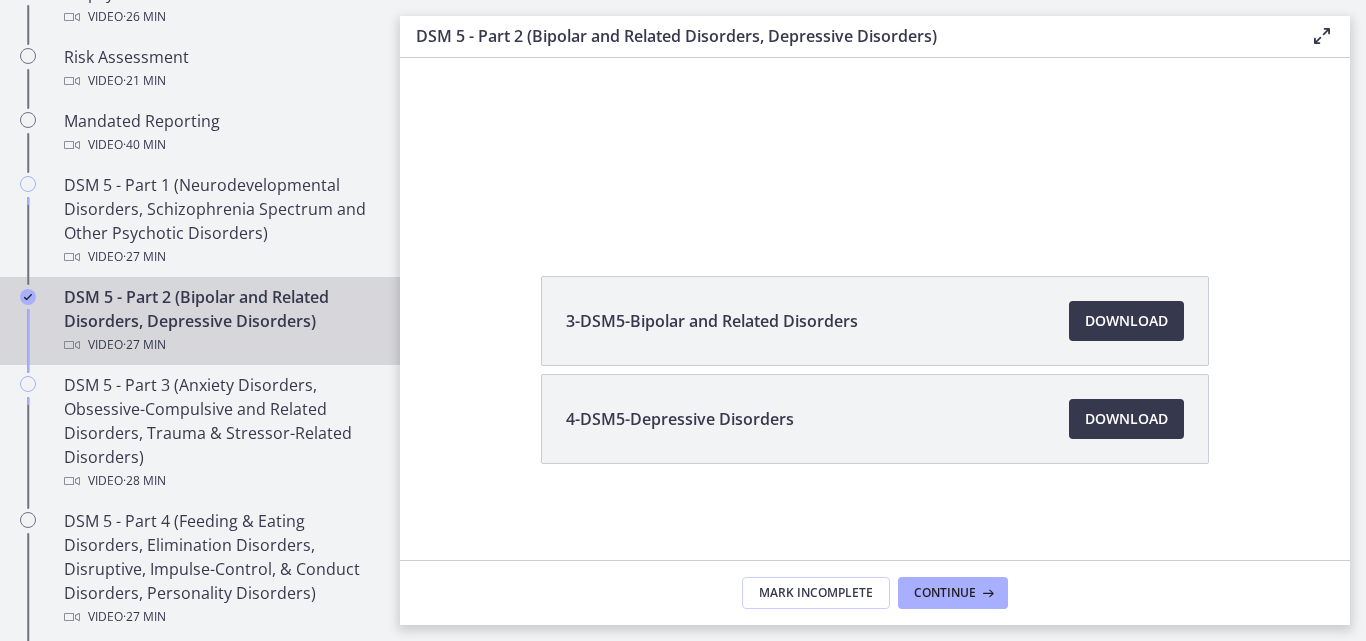 scroll, scrollTop: 0, scrollLeft: 0, axis: both 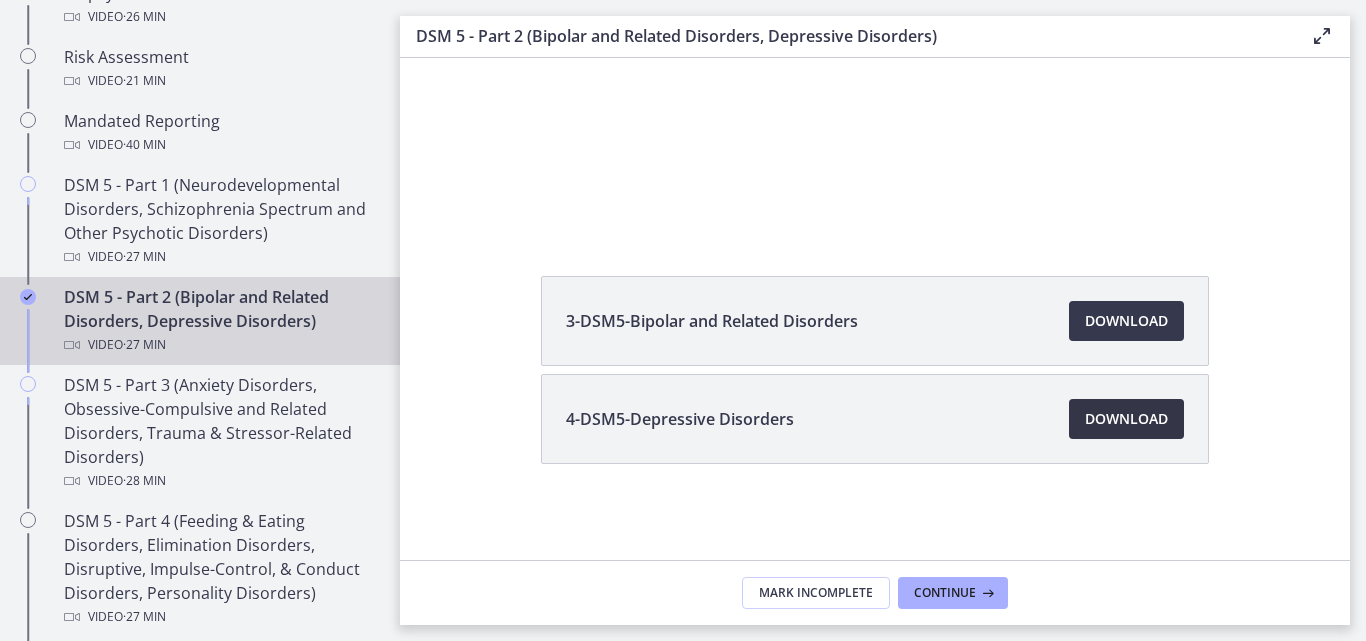 click on "Download
Opens in a new window" at bounding box center (1126, 419) 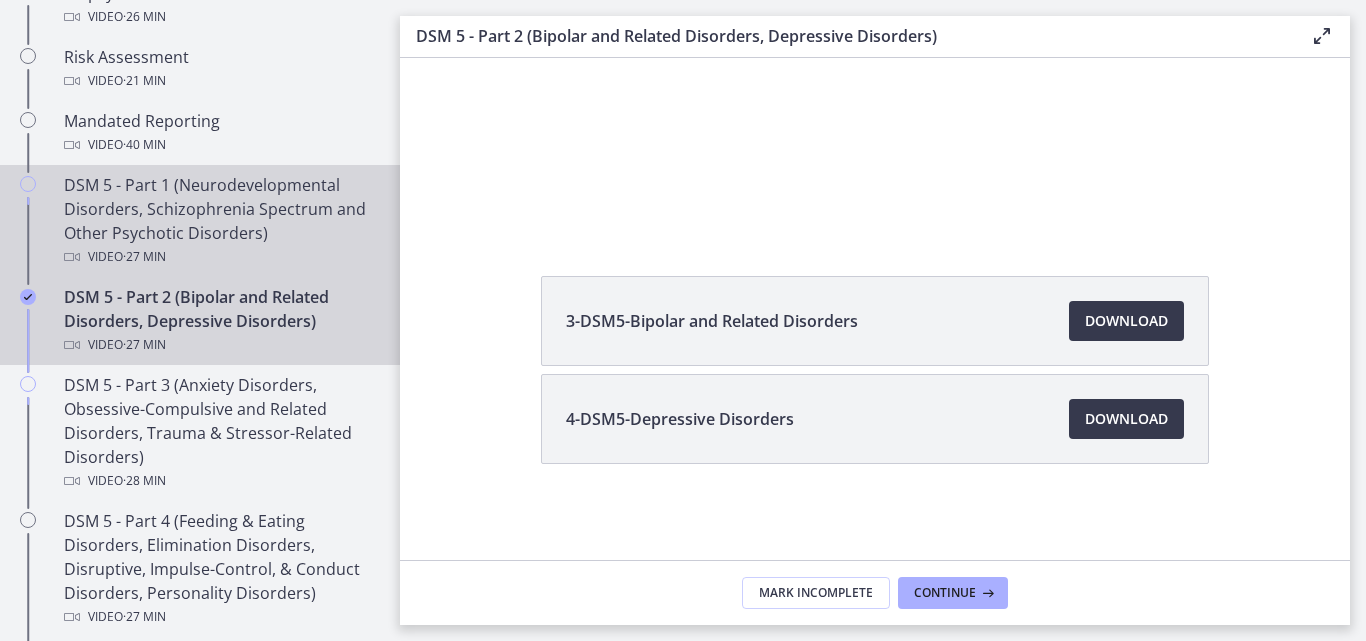 click on "DSM 5 - Part 1 (Neurodevelopmental Disorders, Schizophrenia Spectrum and Other Psychotic Disorders)
Video
·  27 min" at bounding box center [220, 221] 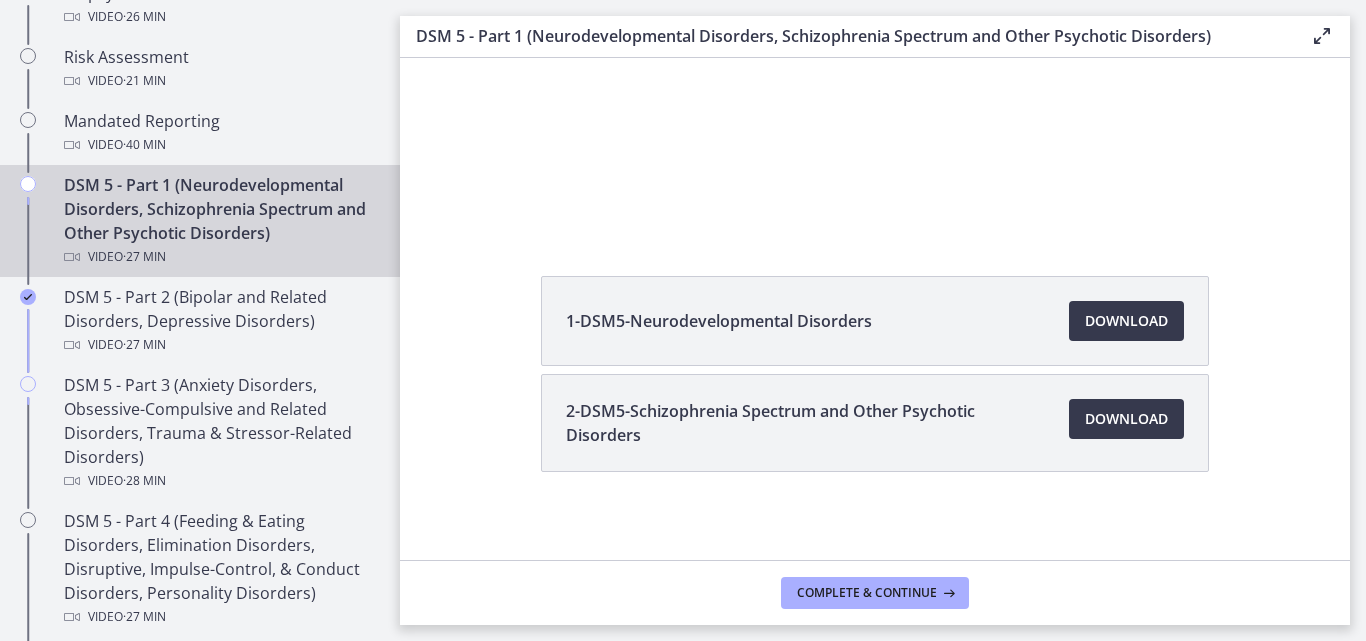 scroll, scrollTop: 0, scrollLeft: 0, axis: both 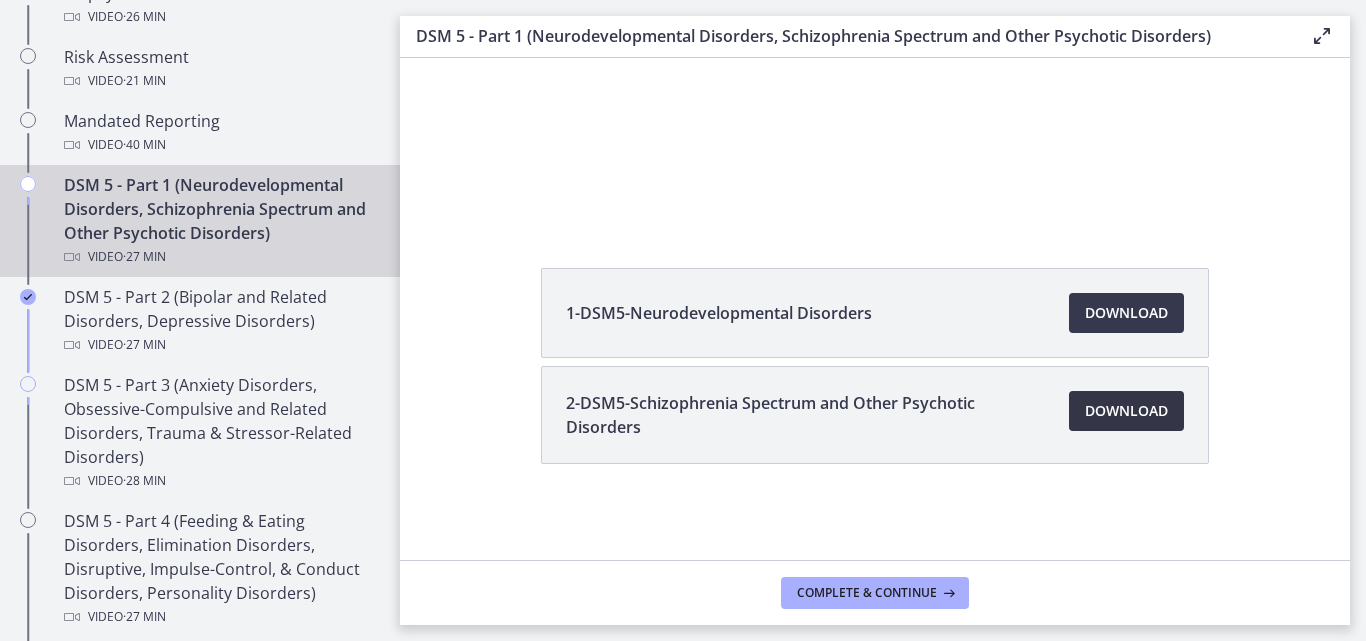 click on "Download
Opens in a new window" at bounding box center [1126, 411] 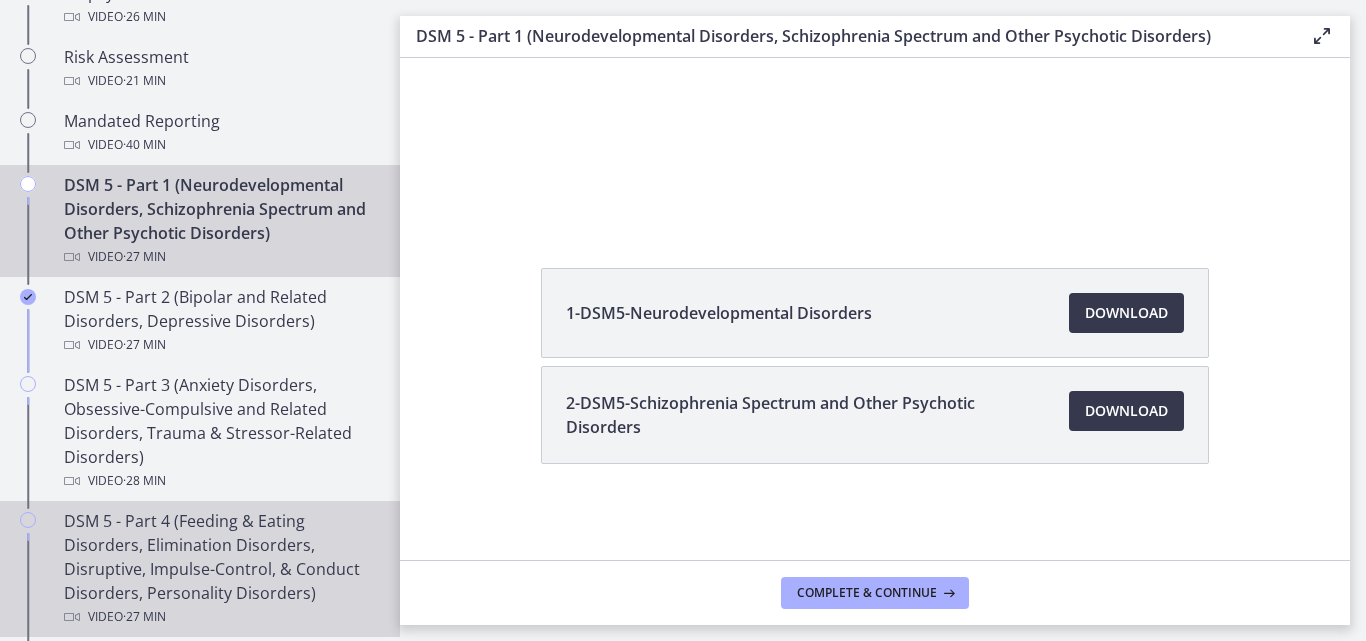 click on "DSM 5 - Part 4 (Feeding & Eating Disorders, Elimination Disorders, Disruptive, Impulse-Control, & Conduct Disorders, Personality Disorders)
Video
·  27 min" at bounding box center [220, 569] 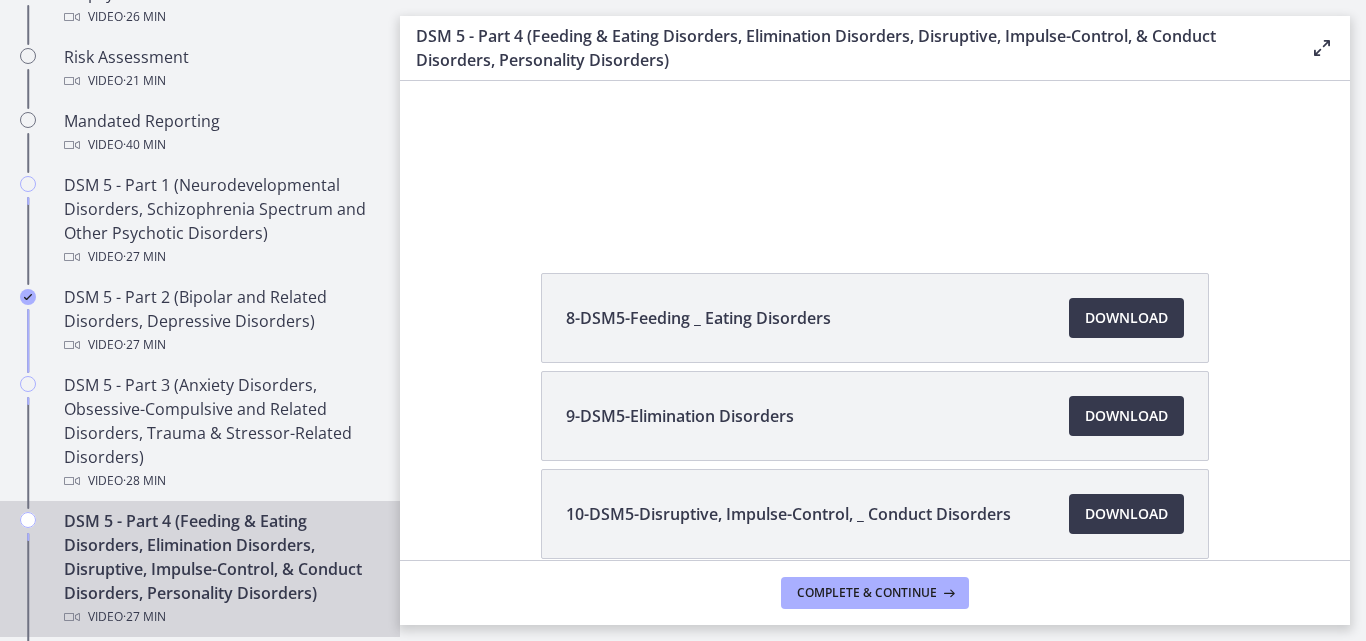 scroll, scrollTop: 0, scrollLeft: 0, axis: both 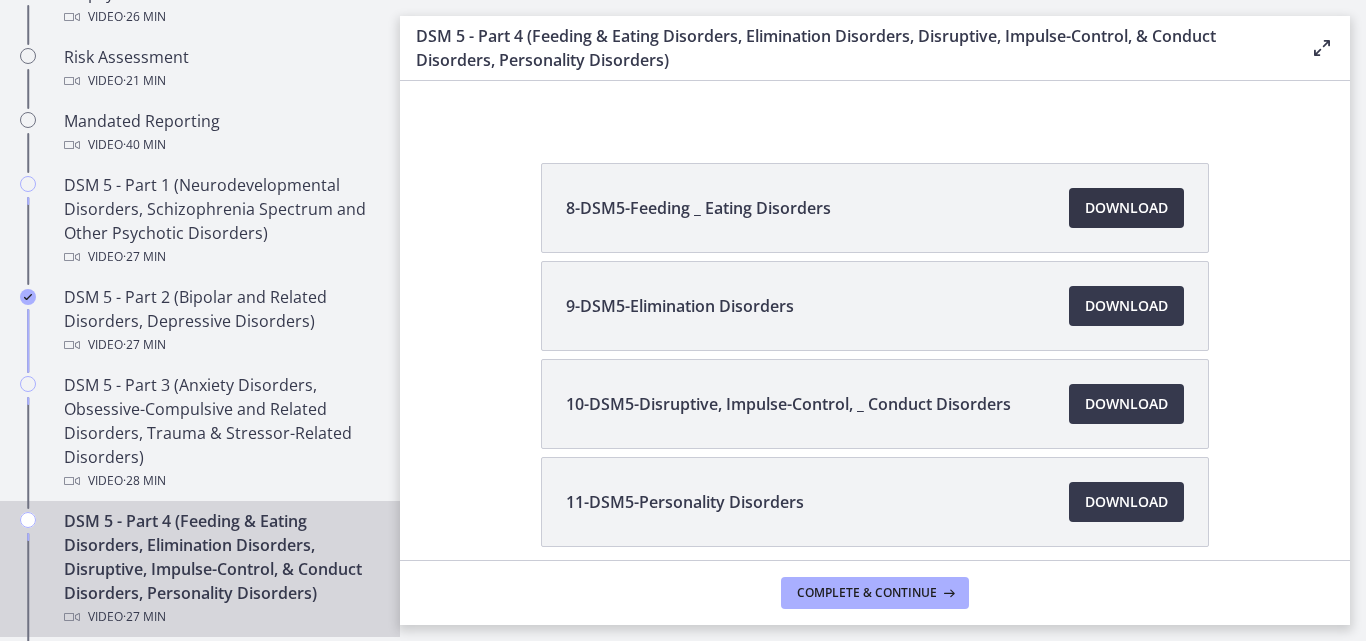 click on "Download
Opens in a new window" at bounding box center (1126, 208) 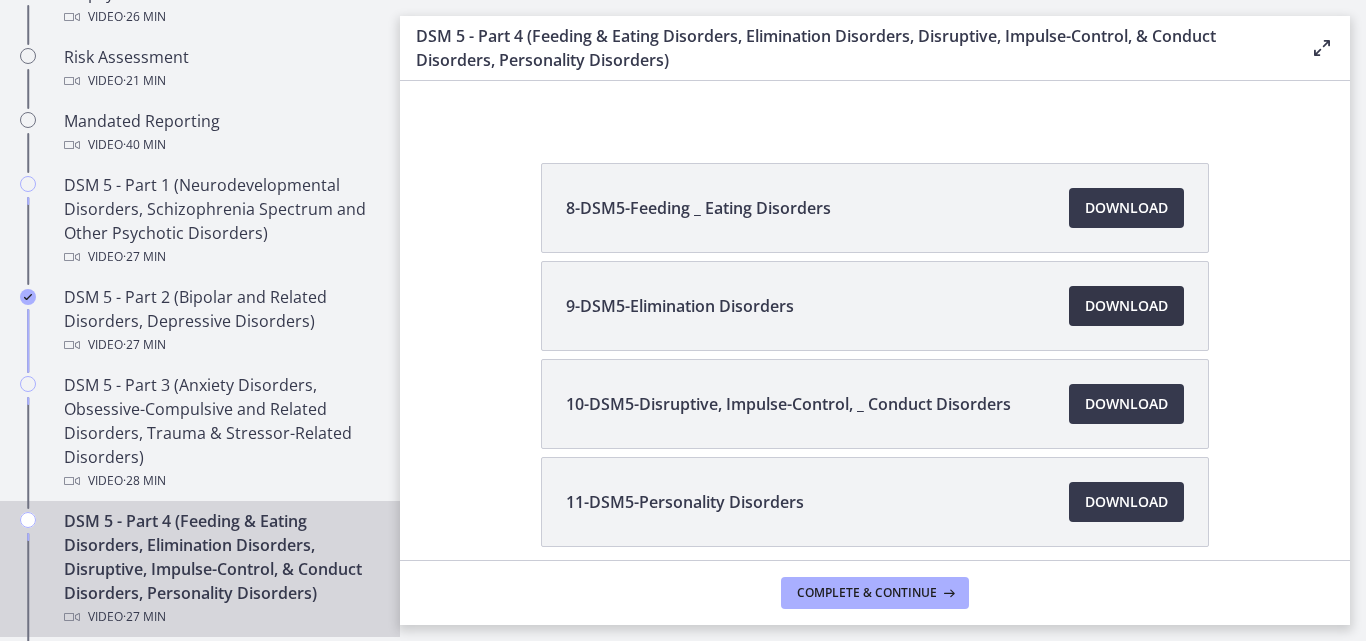click on "Download
Opens in a new window" at bounding box center (1126, 306) 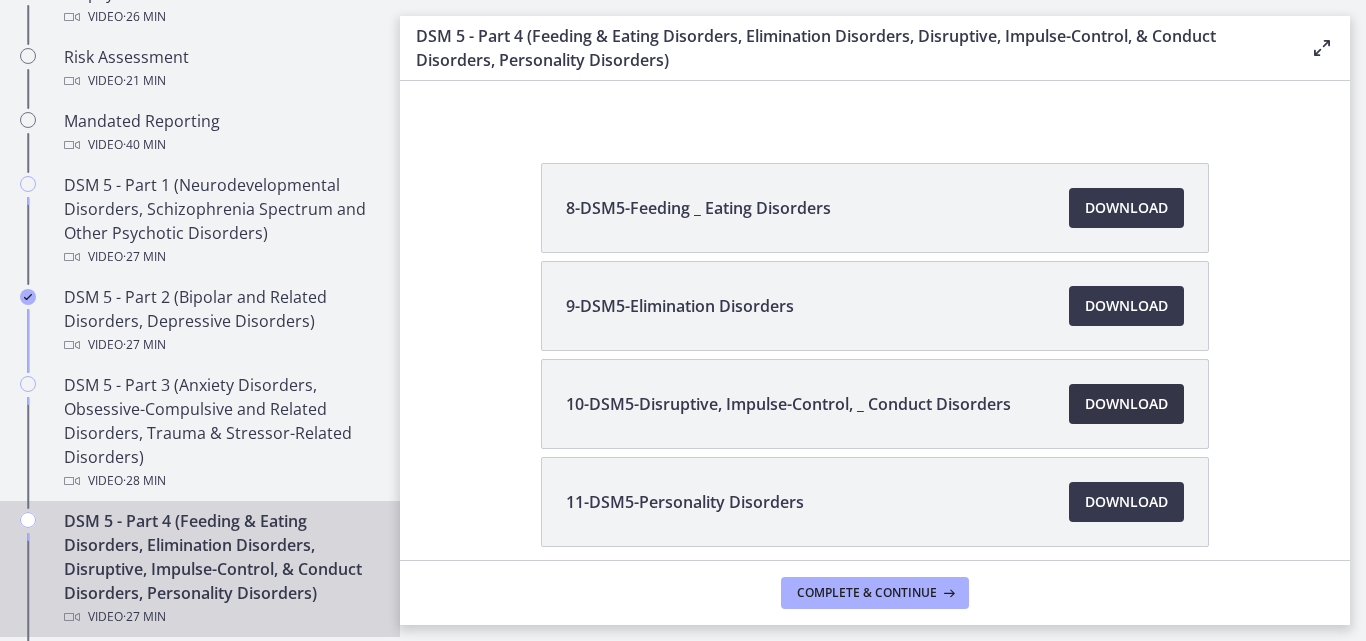 click on "Download
Opens in a new window" at bounding box center (1126, 404) 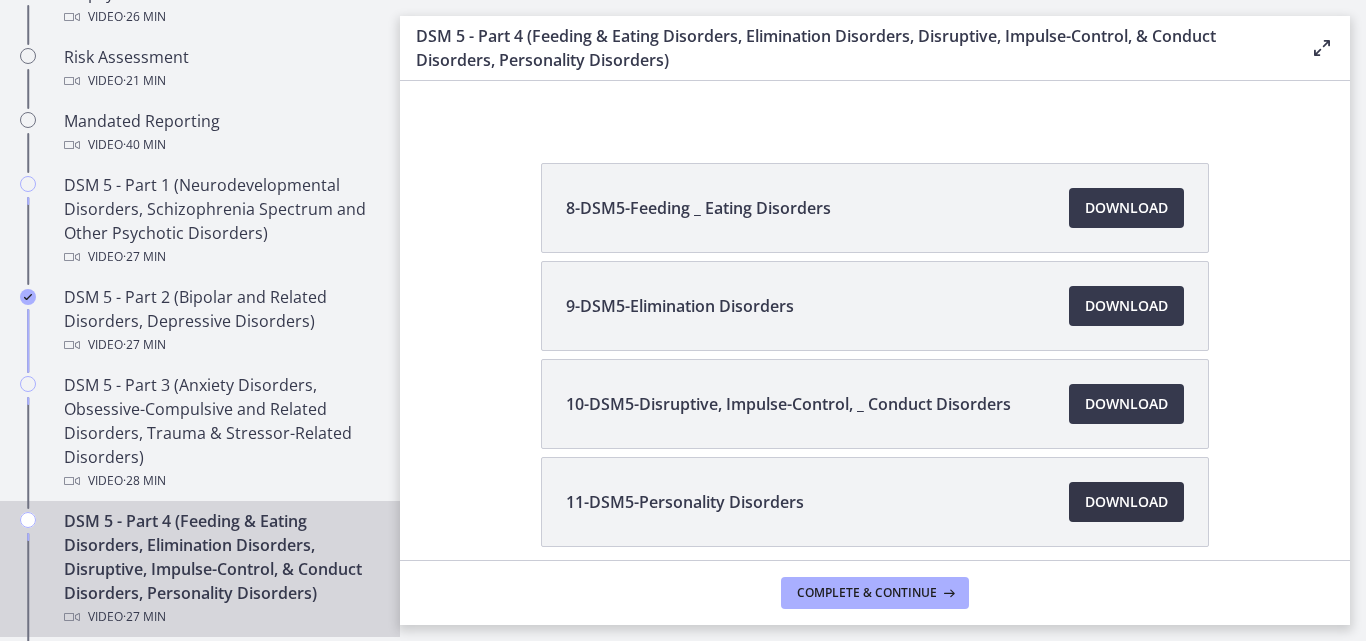 click on "Download
Opens in a new window" at bounding box center [1126, 502] 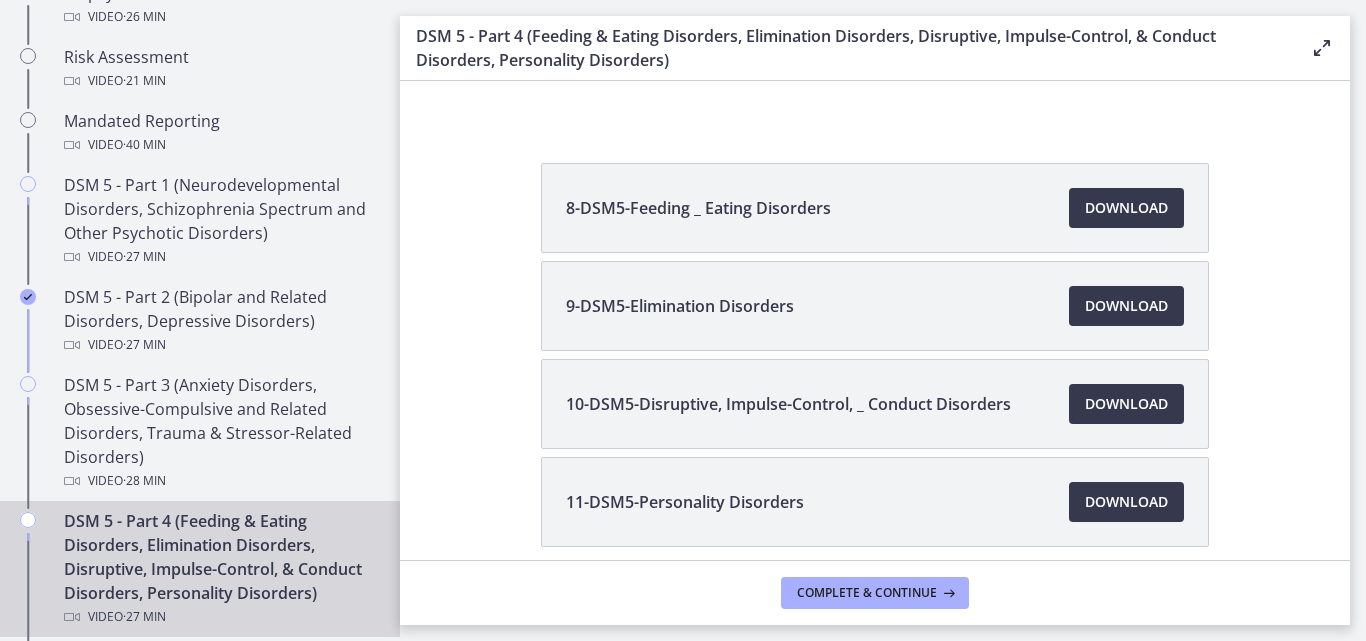 click on "8-DSM5-Feeding _ Eating Disorders
Download
Opens in a new window
9-DSM5-Elimination Disorders
Download
Opens in a new window
10-DSM5-Disruptive, Impulse-Control, _ Conduct Disorders
Download" at bounding box center (875, 403) 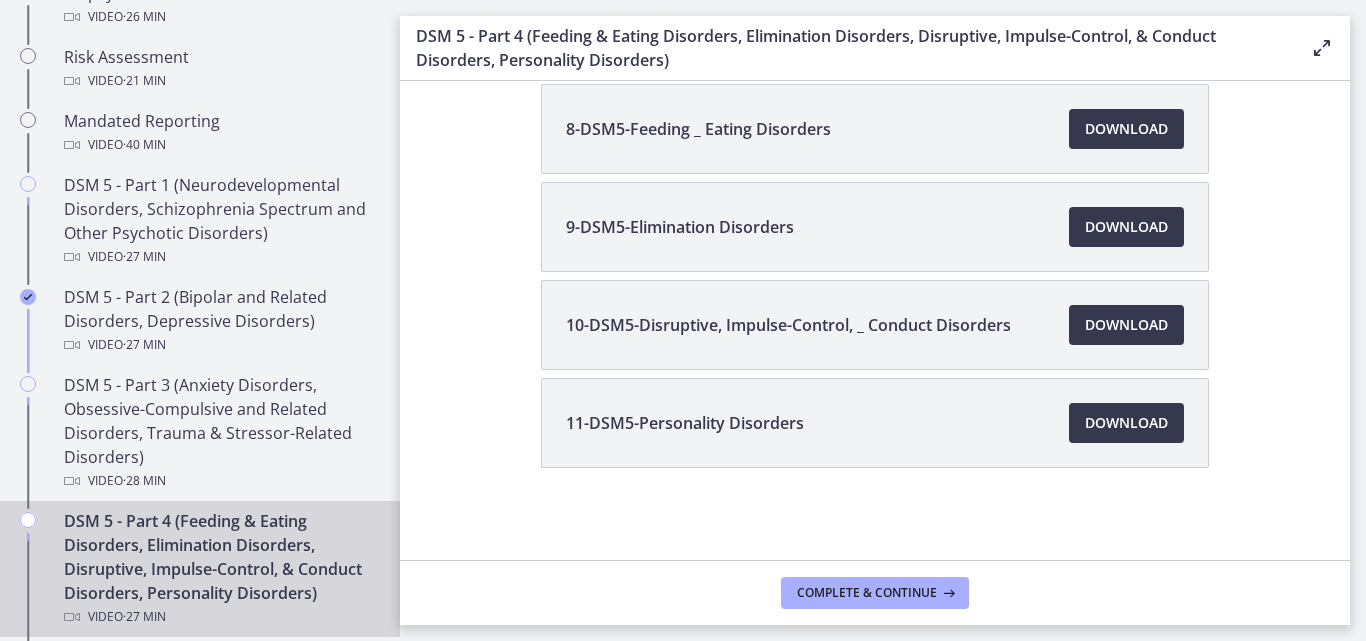 scroll, scrollTop: 423, scrollLeft: 0, axis: vertical 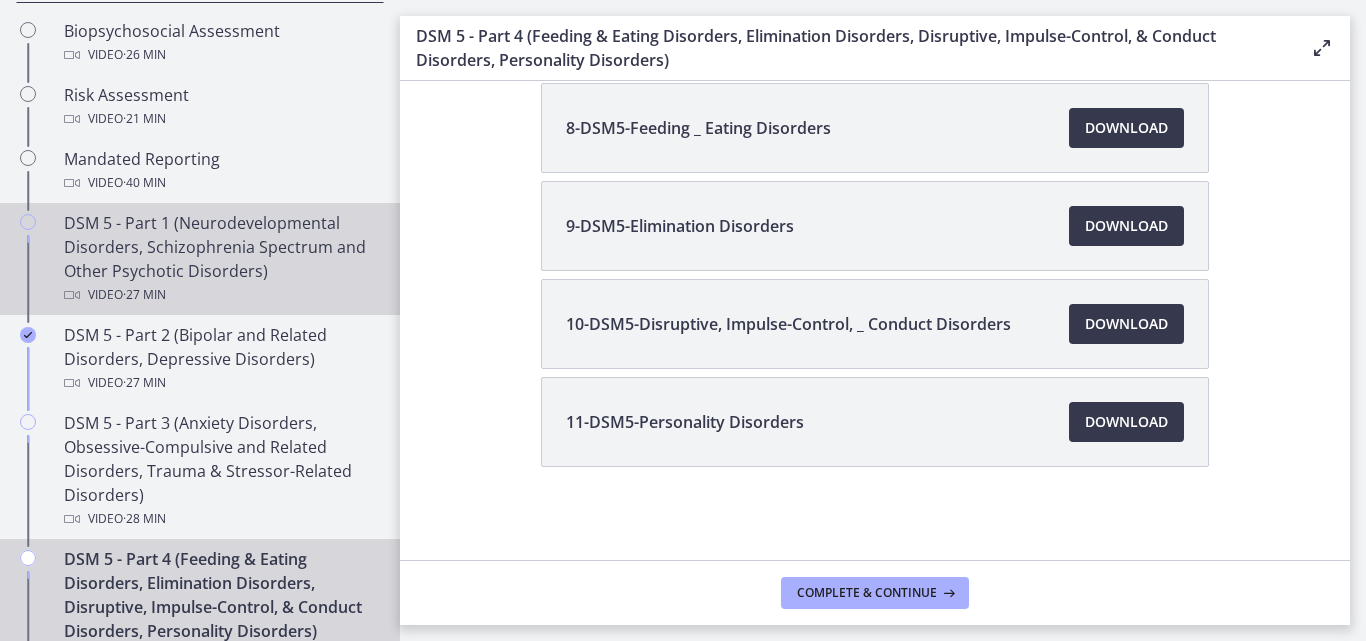 click on "DSM 5 - Part 1 (Neurodevelopmental Disorders, Schizophrenia Spectrum and Other Psychotic Disorders)
Video
·  27 min" at bounding box center [220, 259] 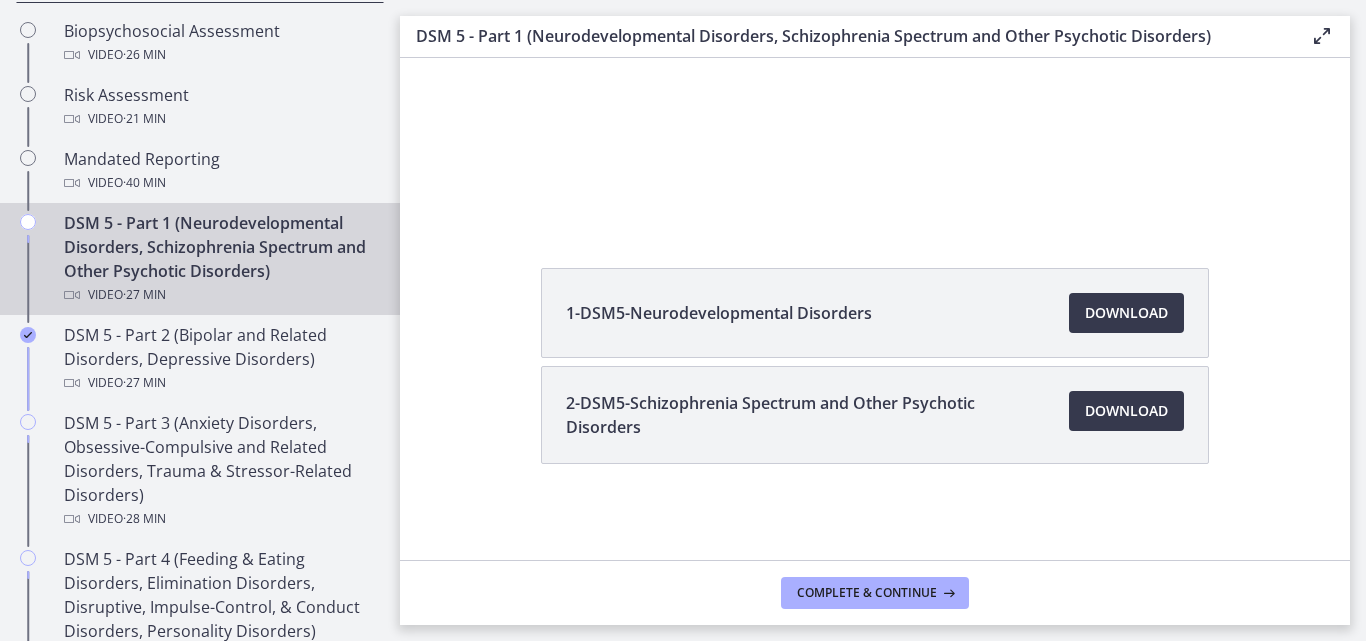 scroll, scrollTop: 0, scrollLeft: 0, axis: both 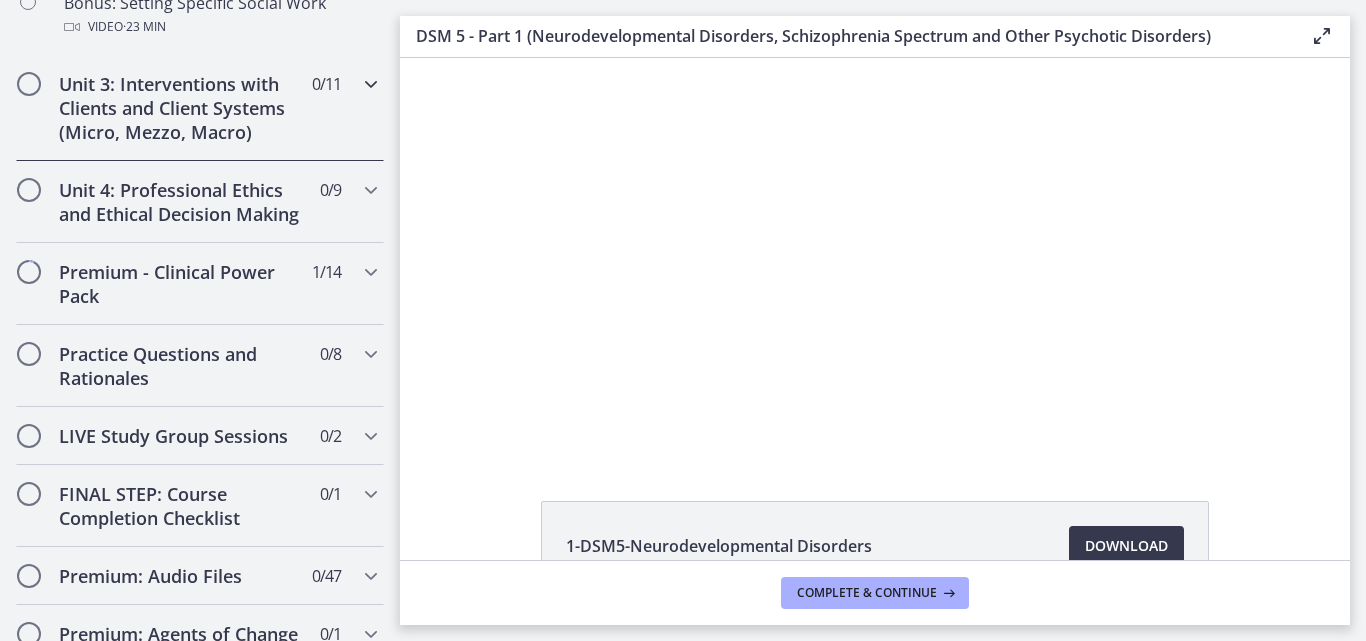 click at bounding box center (29, 84) 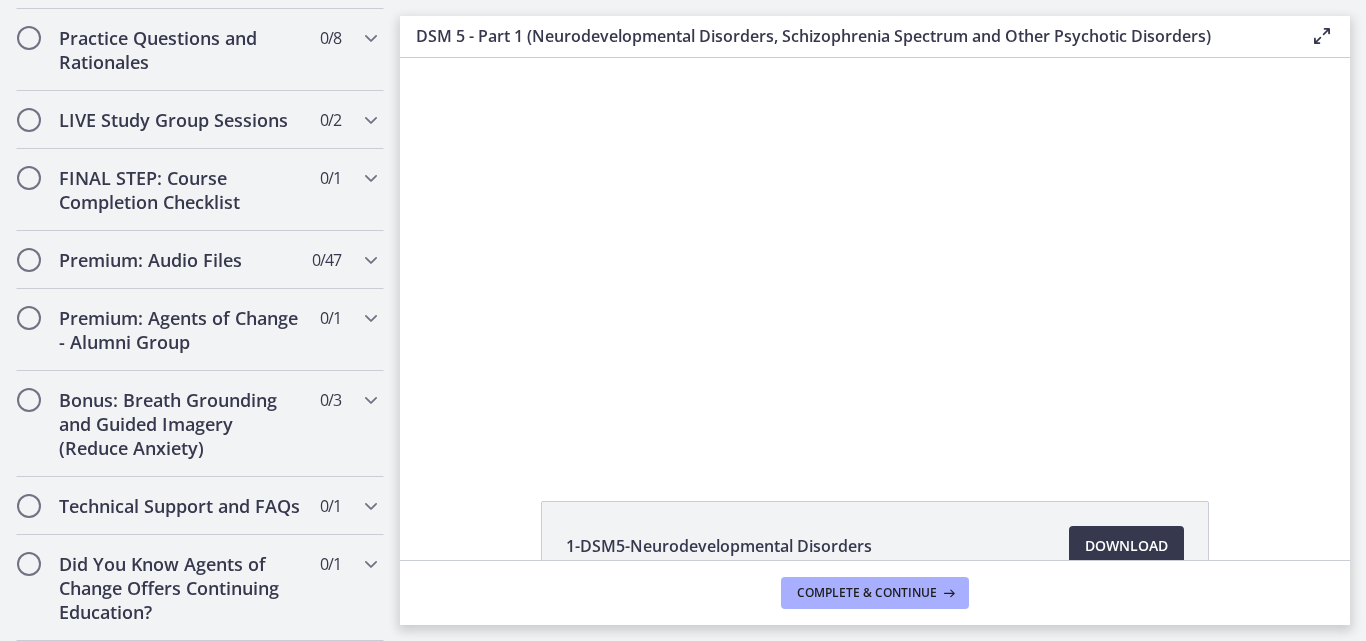 scroll, scrollTop: 1858, scrollLeft: 0, axis: vertical 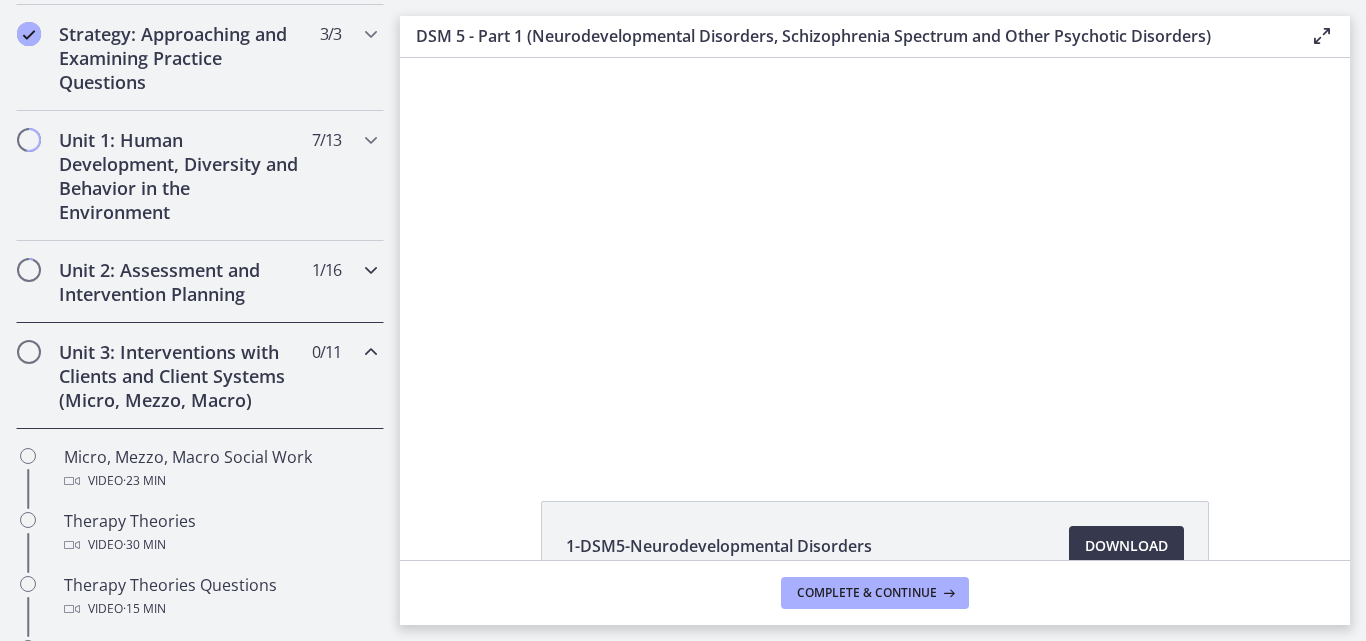 click on "Unit 2: Assessment and Intervention Planning" at bounding box center [181, 282] 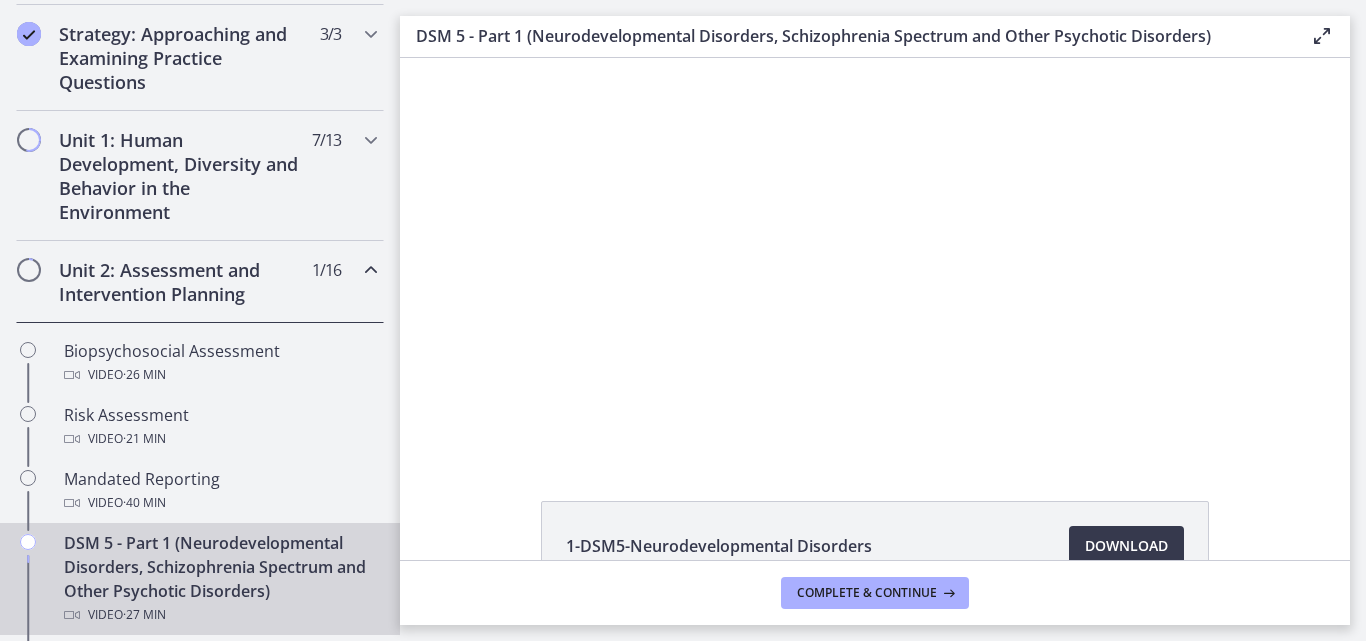 click on "1-DSM5-Neurodevelopmental Disorders
Download
Opens in a new window
2-DSM5-Schizophrenia Spectrum and Other Psychotic Disorders
Download
Opens in a new window" 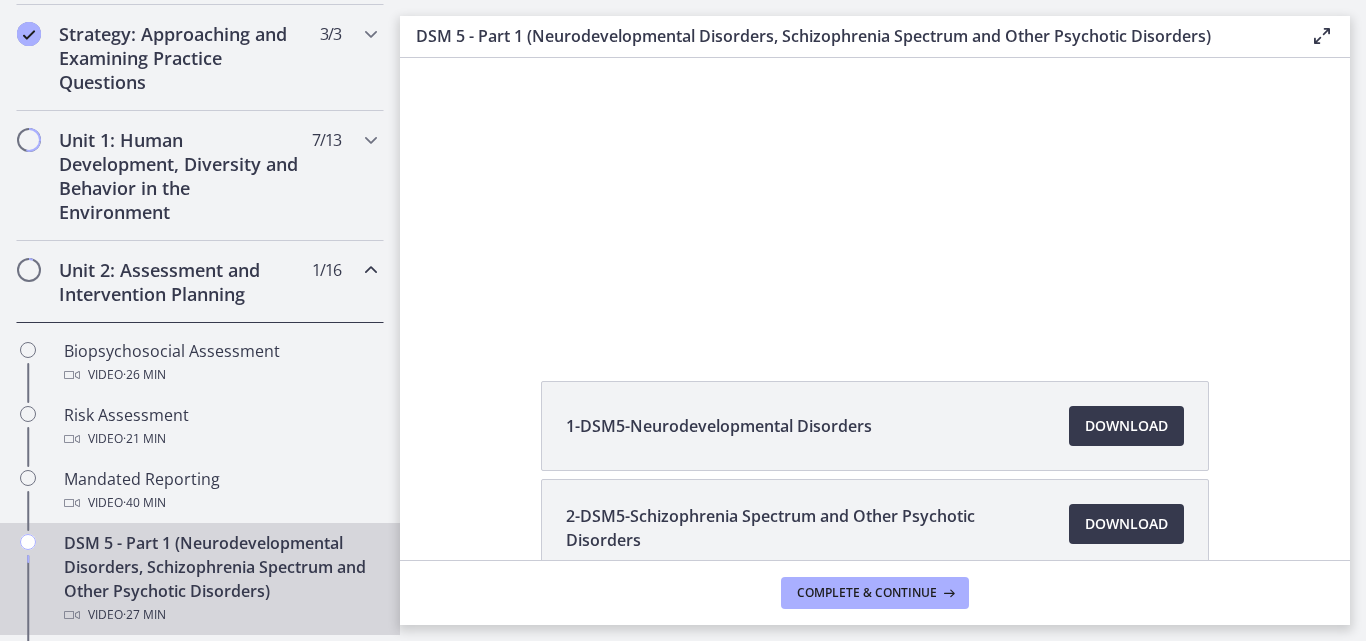 scroll, scrollTop: 160, scrollLeft: 0, axis: vertical 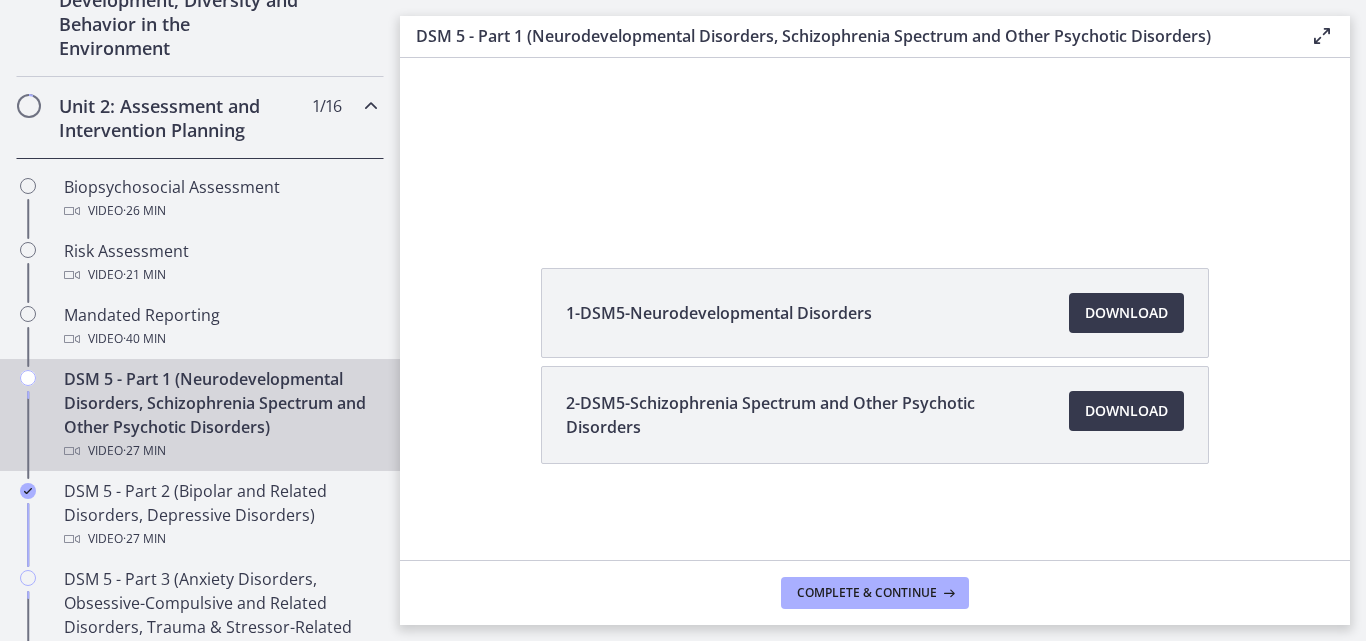 click on "Unit 2: Assessment and Intervention Planning" at bounding box center [181, 118] 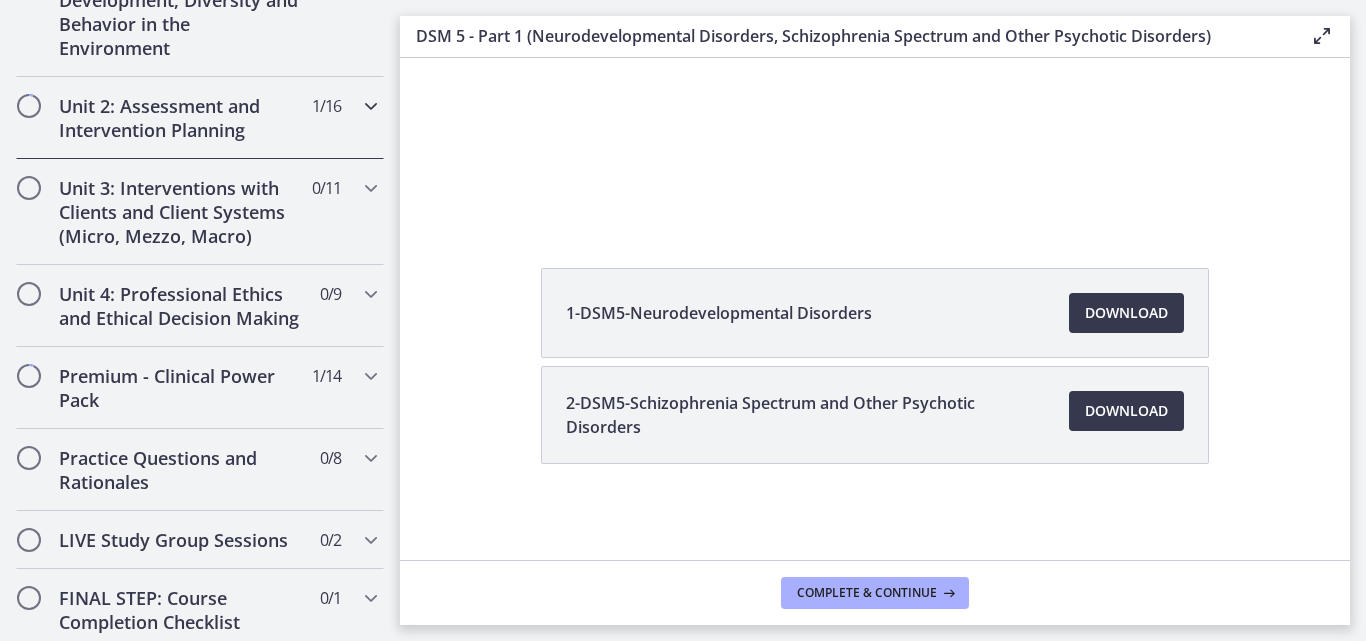 click at bounding box center (371, 106) 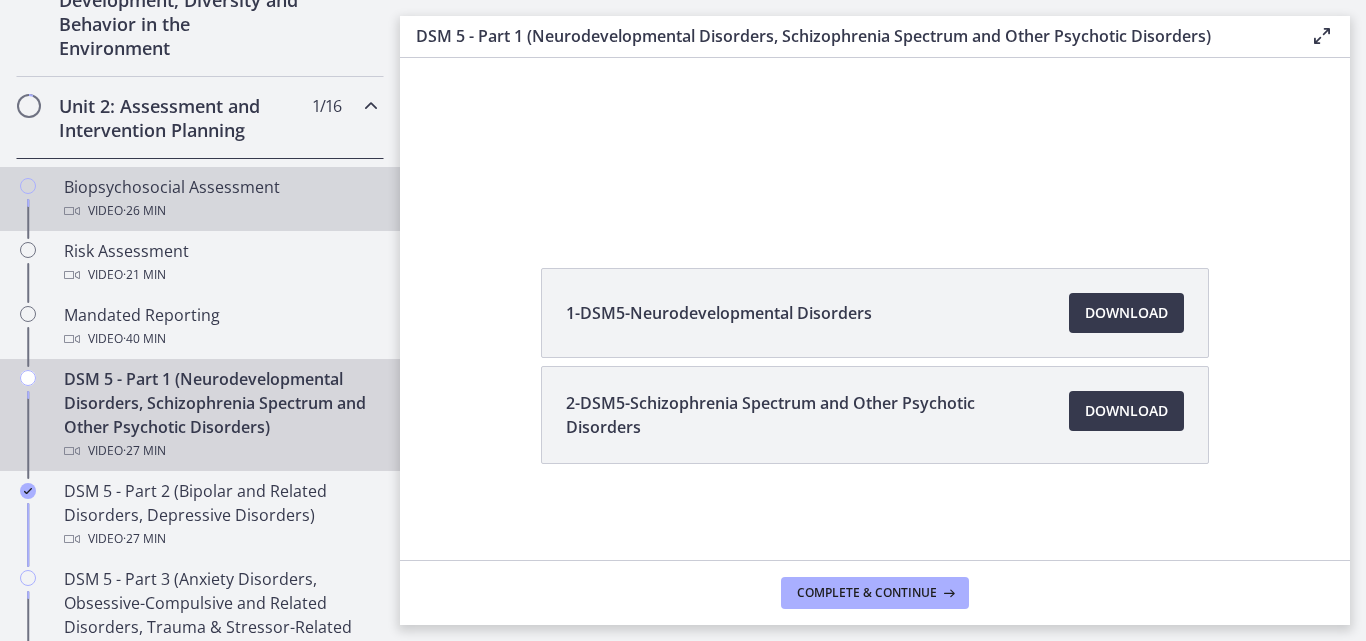 click on "Biopsychosocial Assessment
Video
·  26 min" at bounding box center [220, 199] 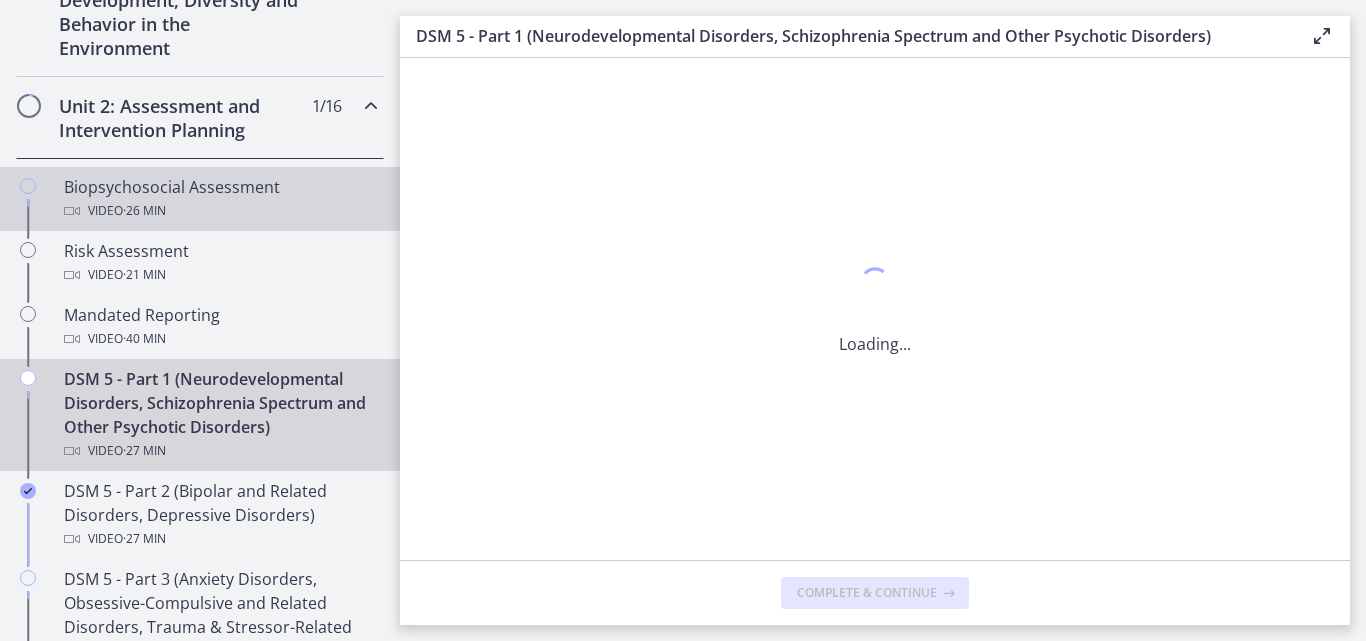 scroll, scrollTop: 0, scrollLeft: 0, axis: both 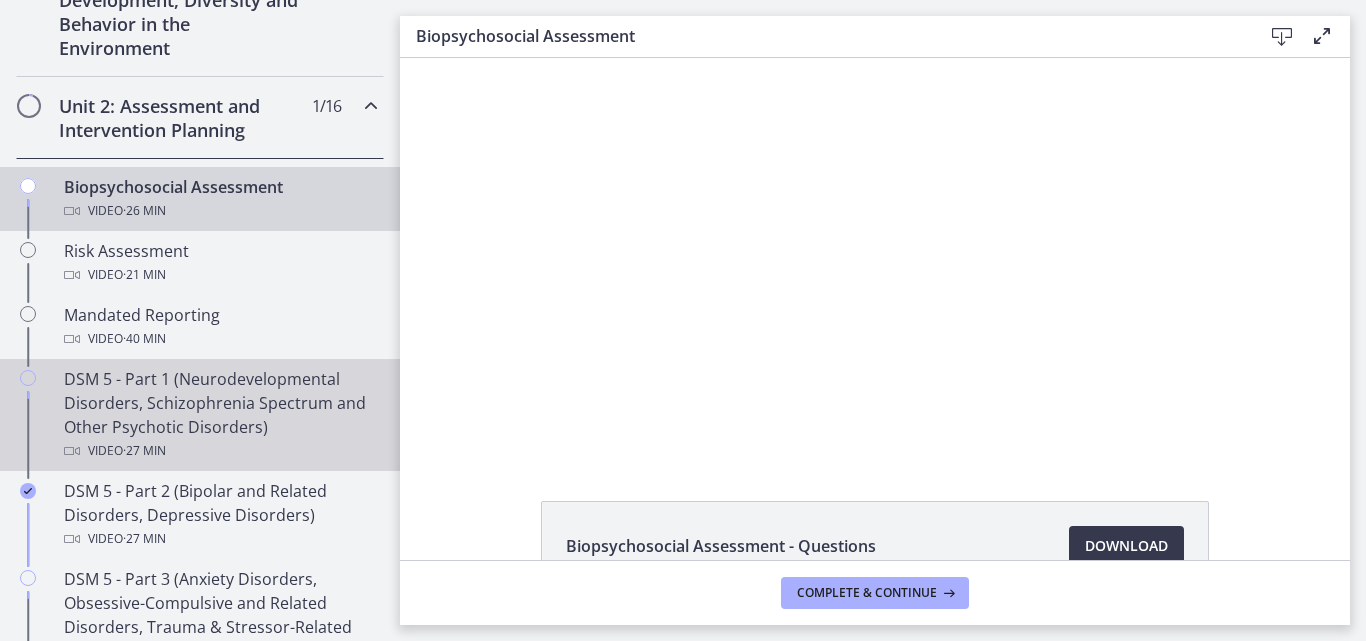 click on "DSM 5 - Part 1 (Neurodevelopmental Disorders, Schizophrenia Spectrum and Other Psychotic Disorders)
Video
·  27 min" at bounding box center [220, 415] 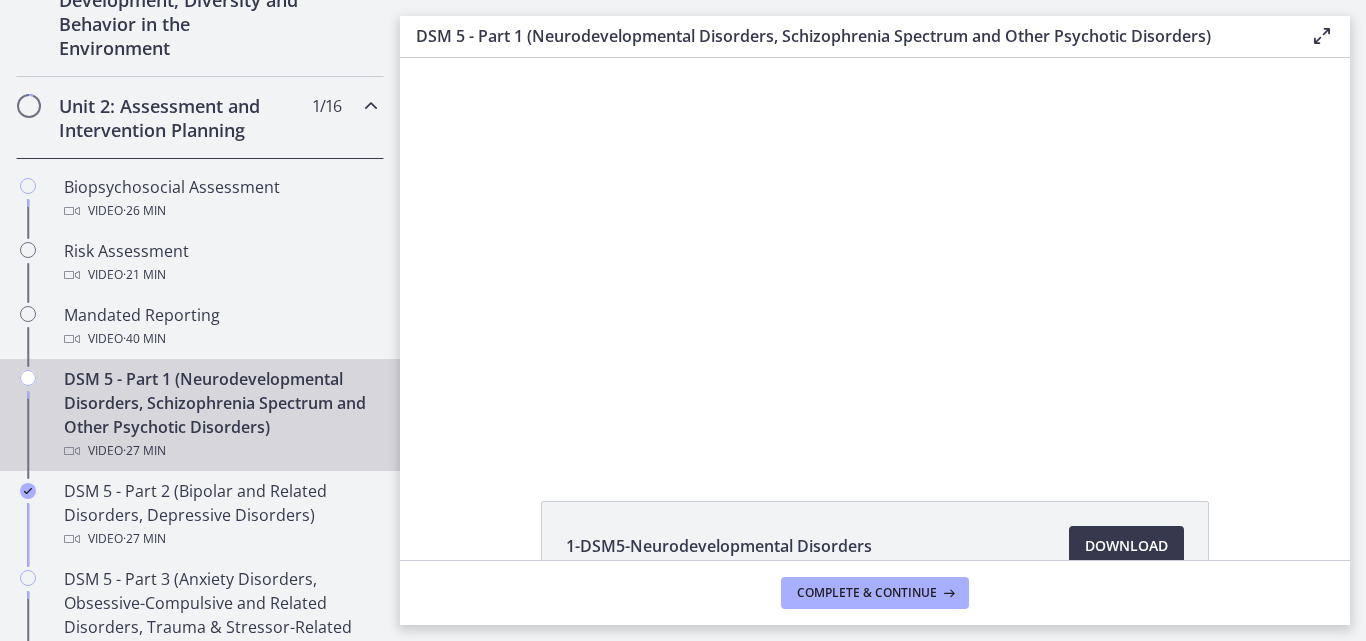 scroll, scrollTop: 0, scrollLeft: 0, axis: both 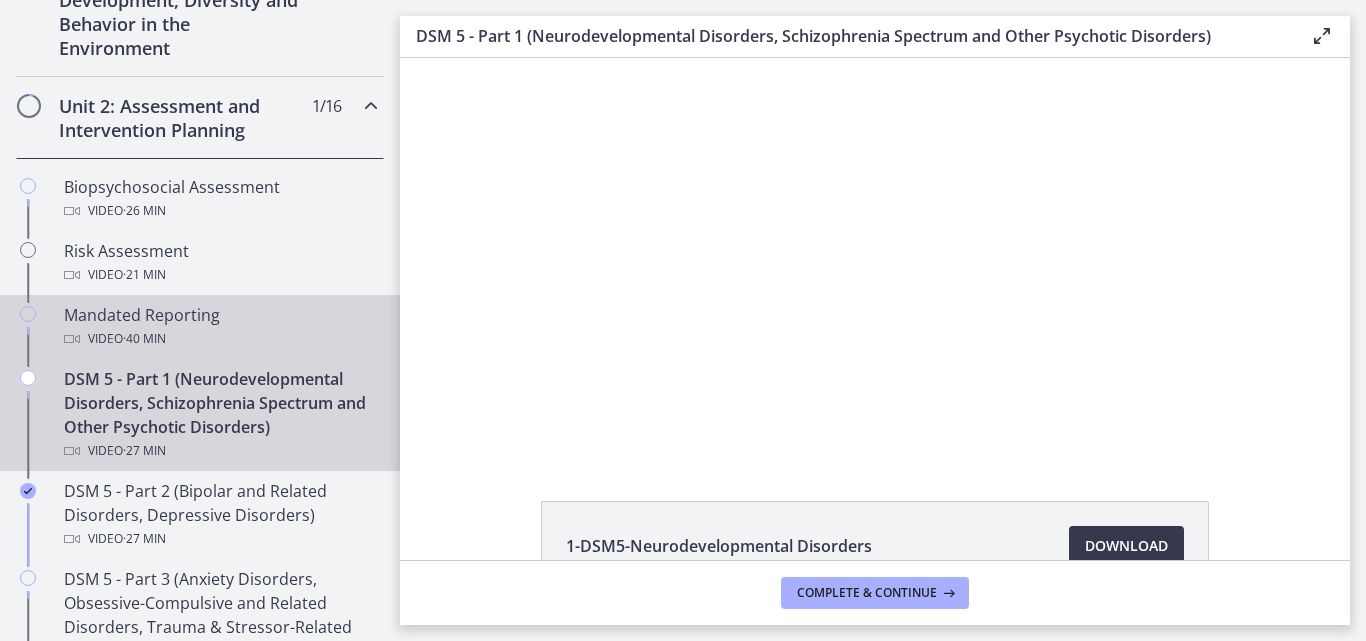 click on "Mandated Reporting
Video
·  40 min" at bounding box center [220, 327] 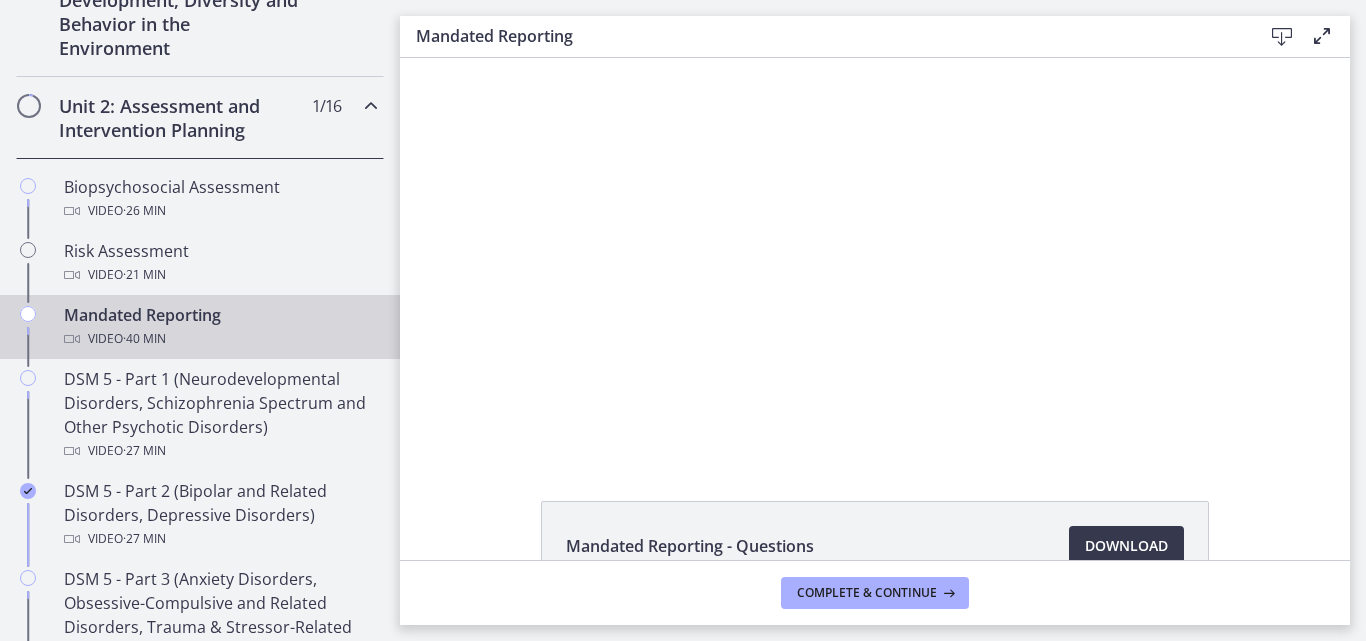 scroll, scrollTop: 0, scrollLeft: 0, axis: both 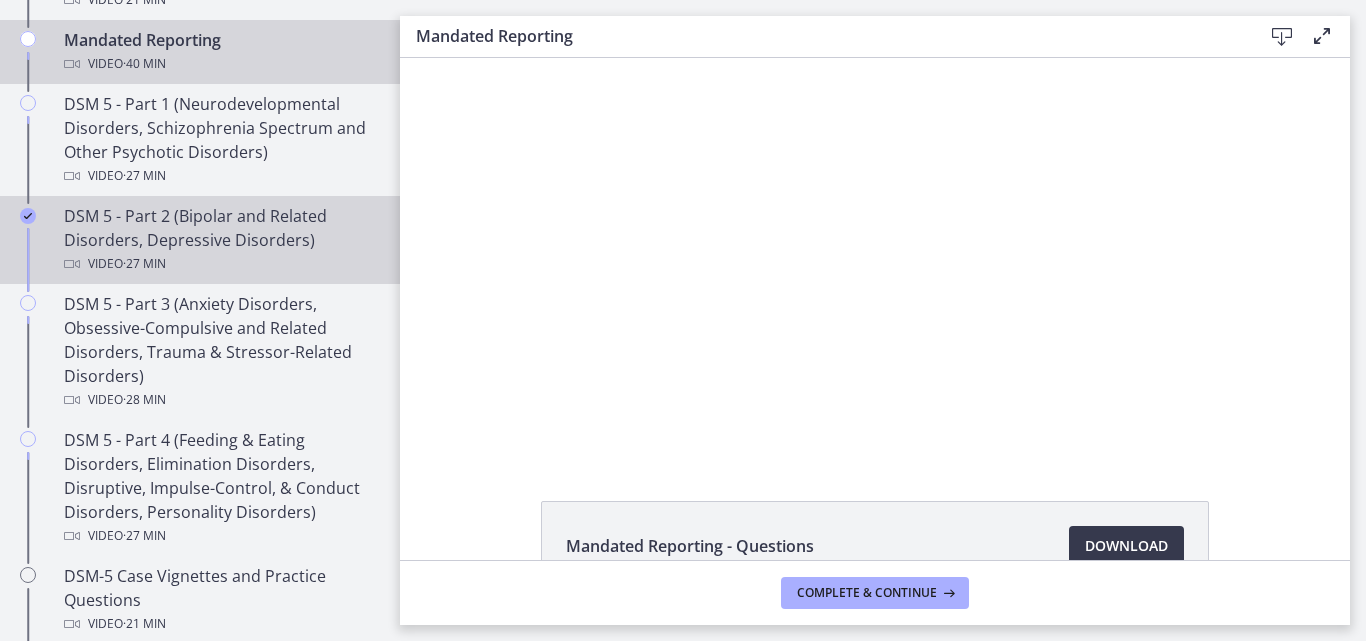 click on "DSM 5 - Part 2 (Bipolar and Related Disorders, Depressive Disorders)
Video
·  27 min" at bounding box center [220, 240] 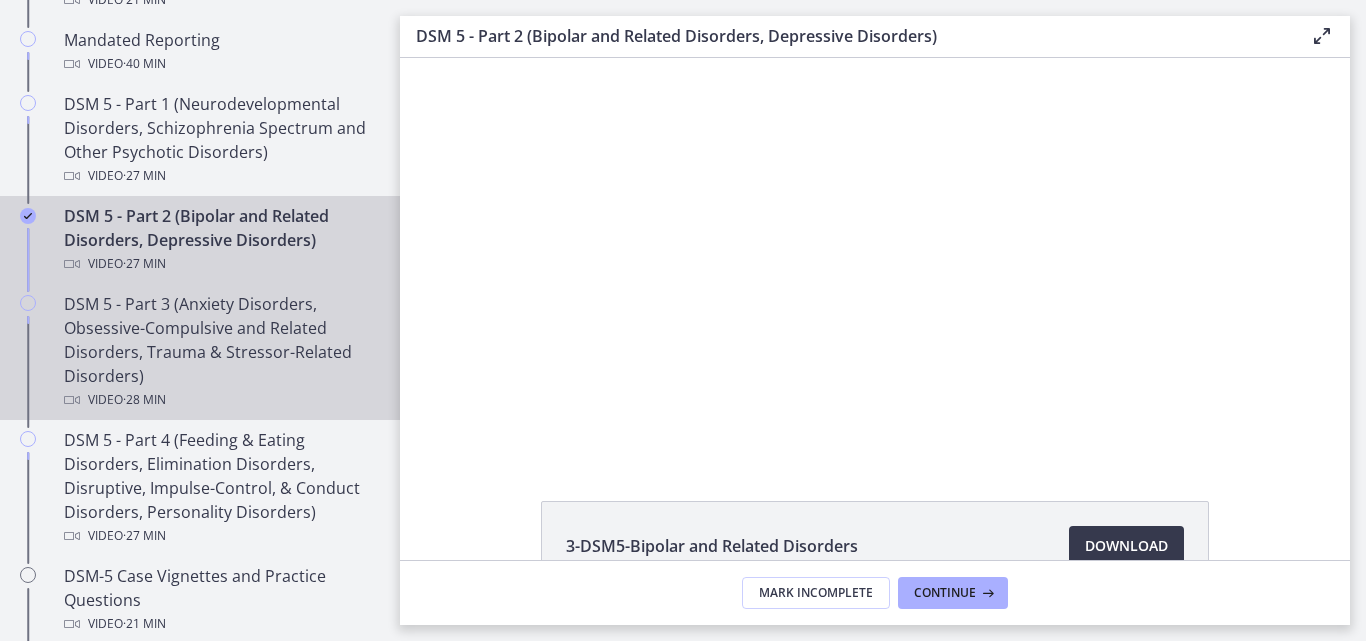 scroll, scrollTop: 0, scrollLeft: 0, axis: both 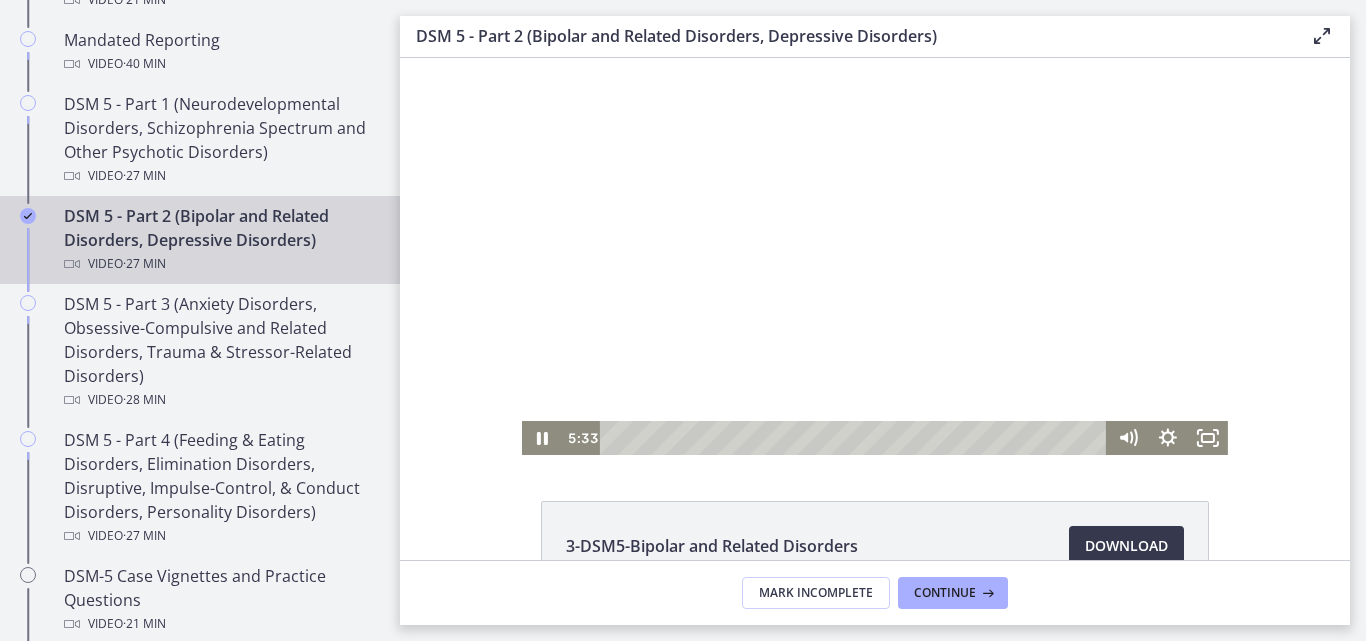 click at bounding box center (856, 438) 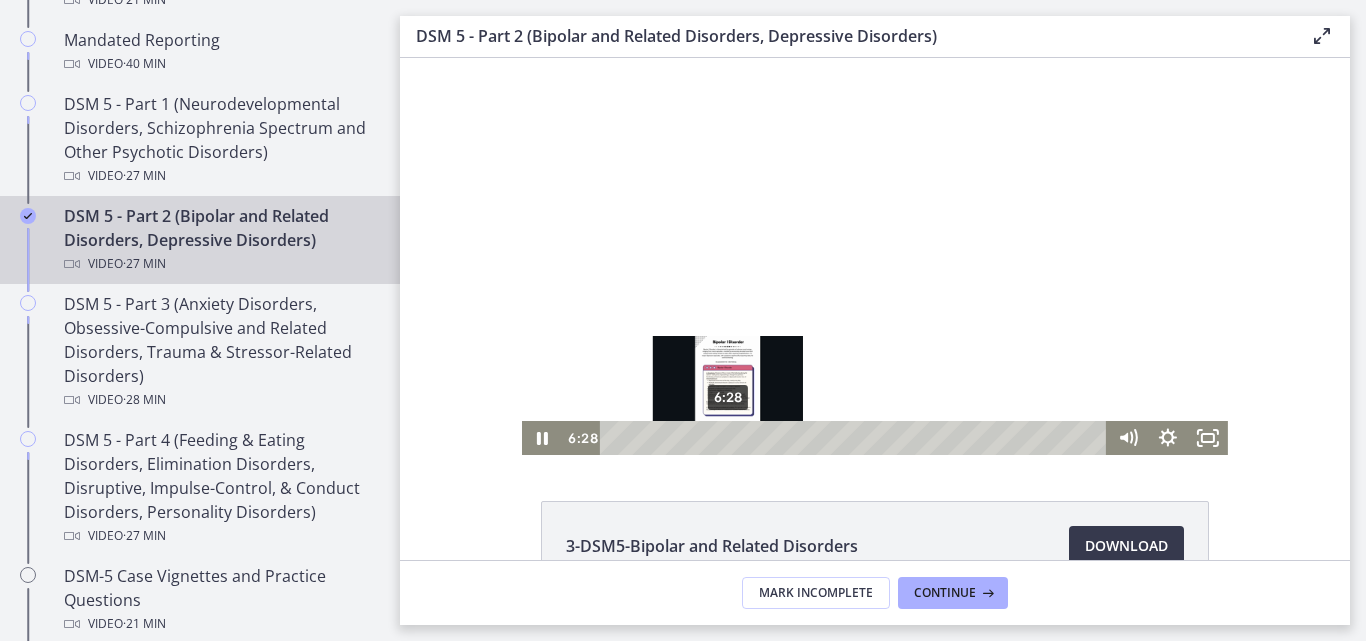 click on "6:28" at bounding box center (856, 438) 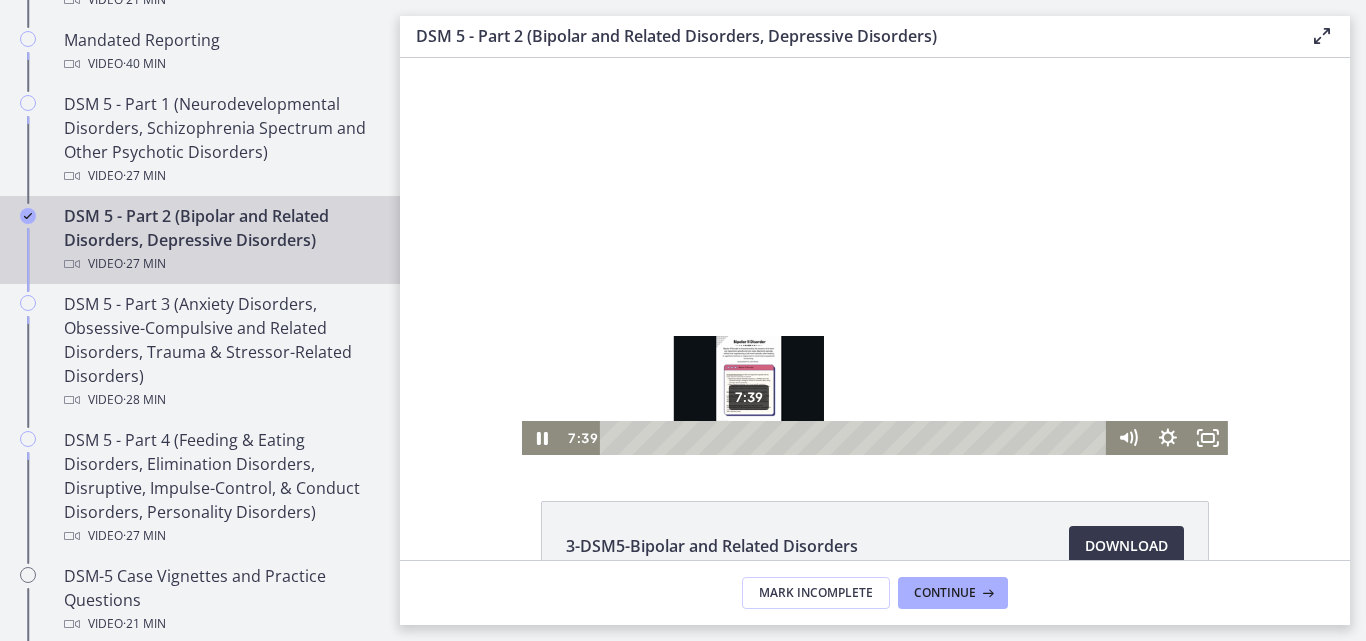 click on "7:39" at bounding box center (856, 438) 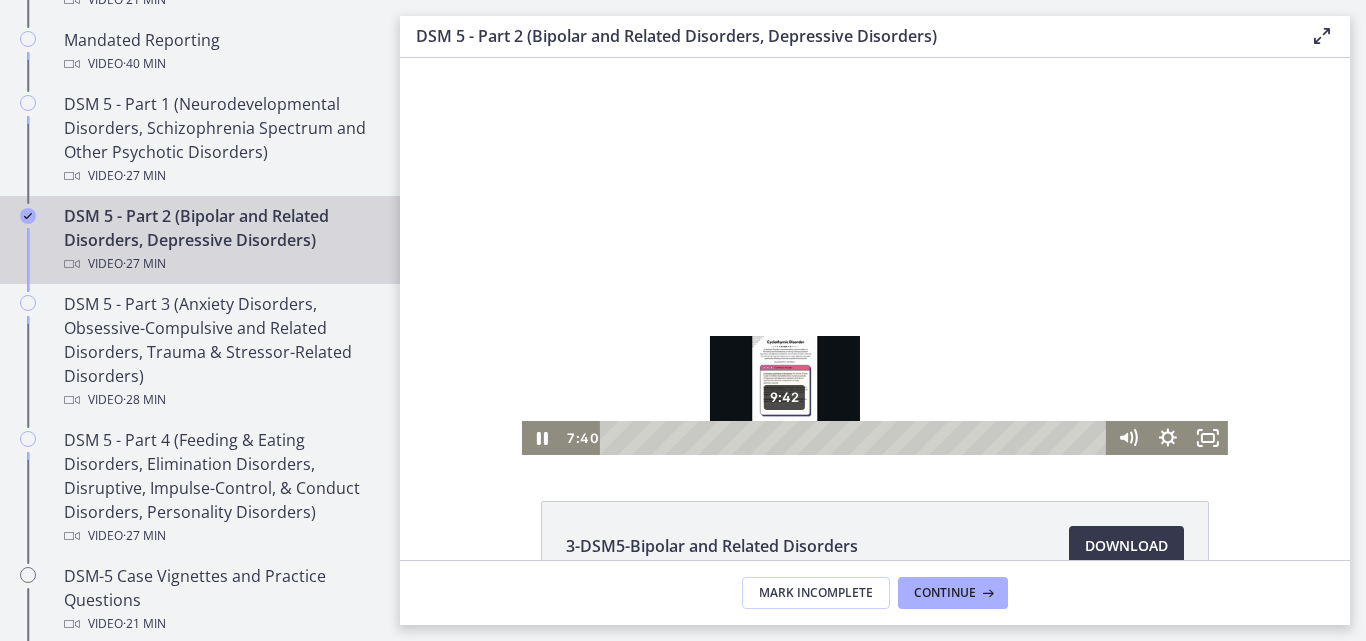 click on "9:42" at bounding box center (856, 438) 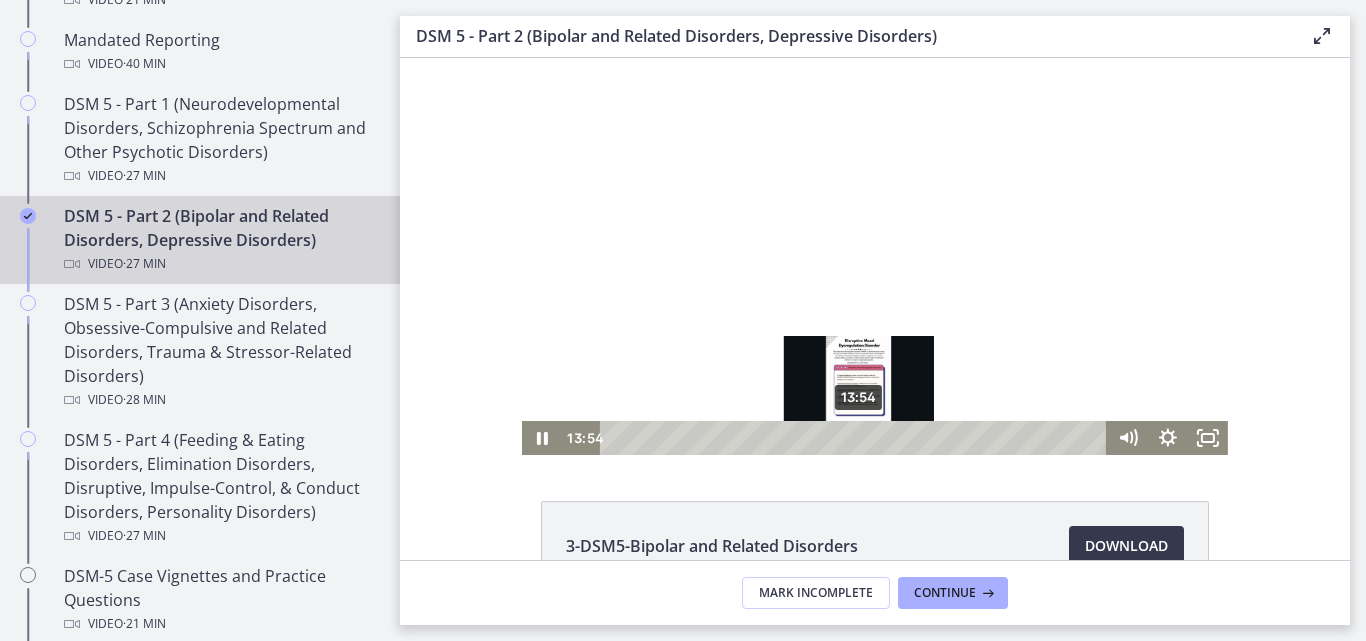 click on "13:54" at bounding box center (856, 438) 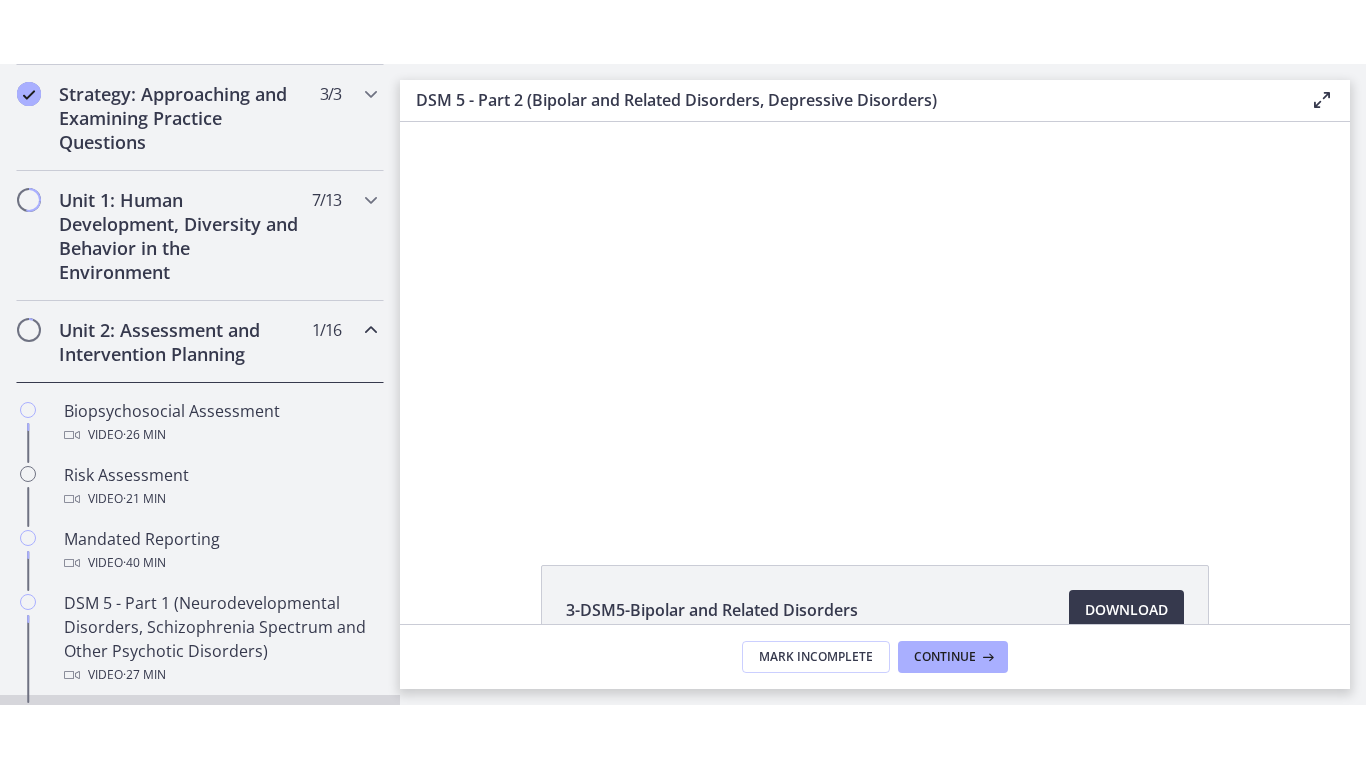 scroll, scrollTop: 457, scrollLeft: 0, axis: vertical 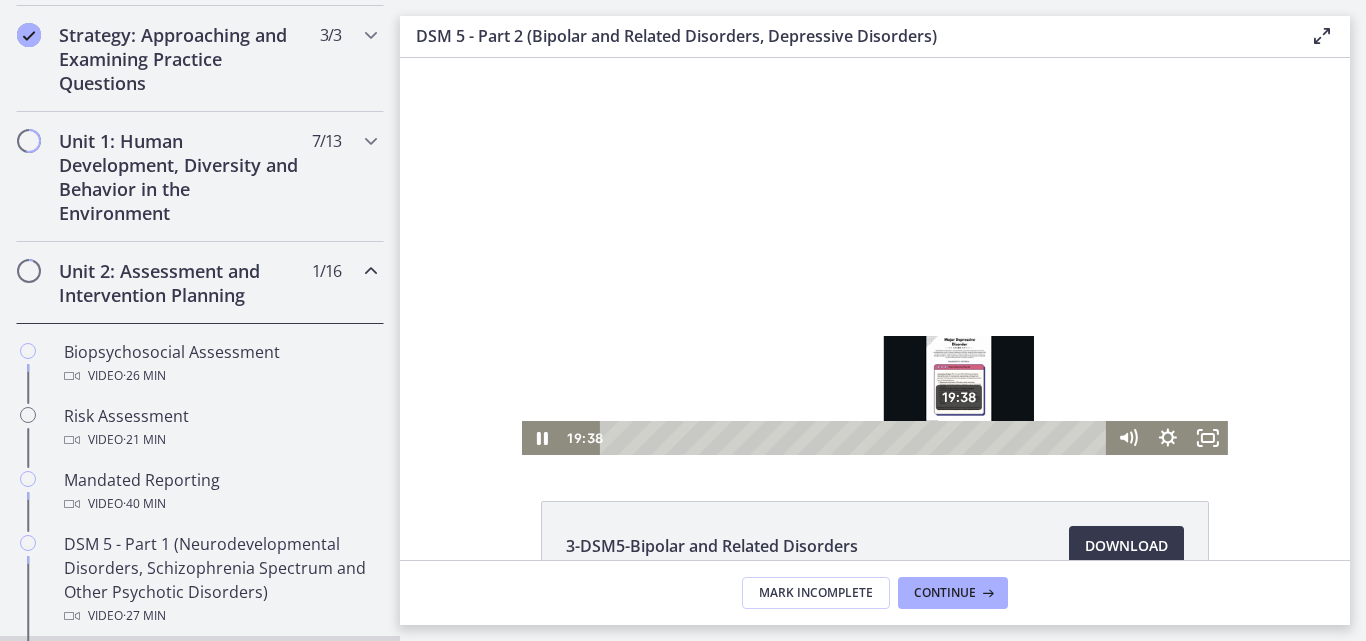 click on "19:38" at bounding box center (856, 438) 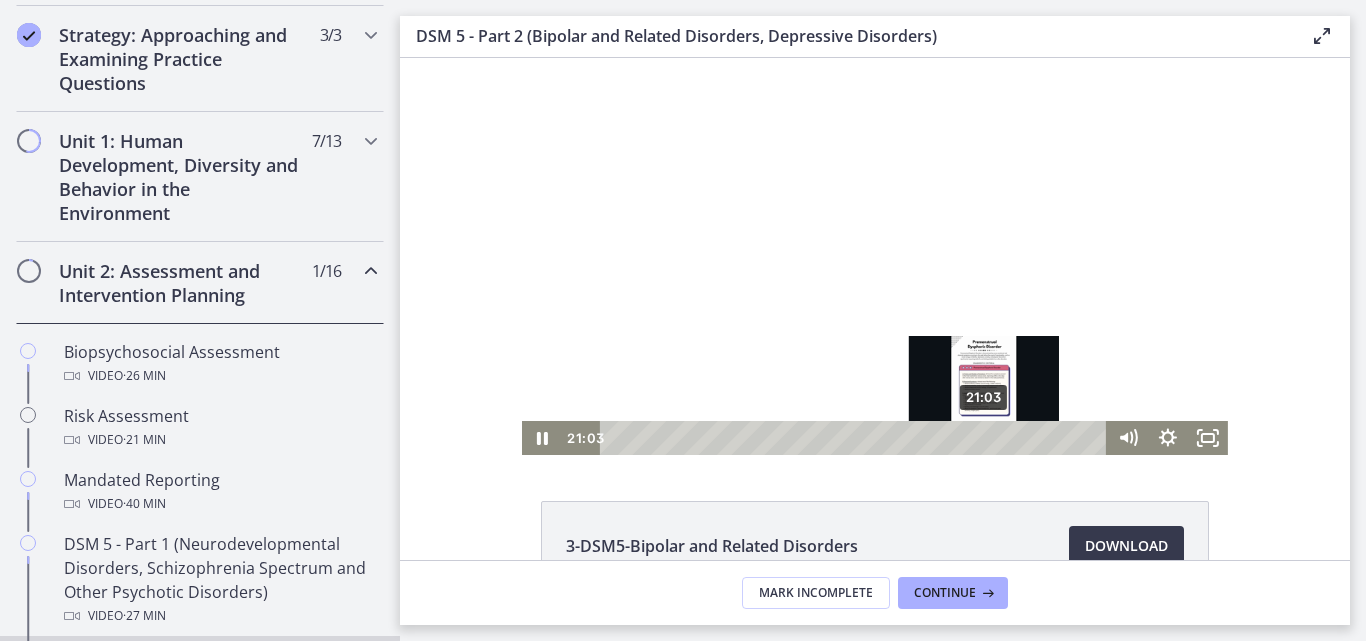click on "21:03" at bounding box center [856, 438] 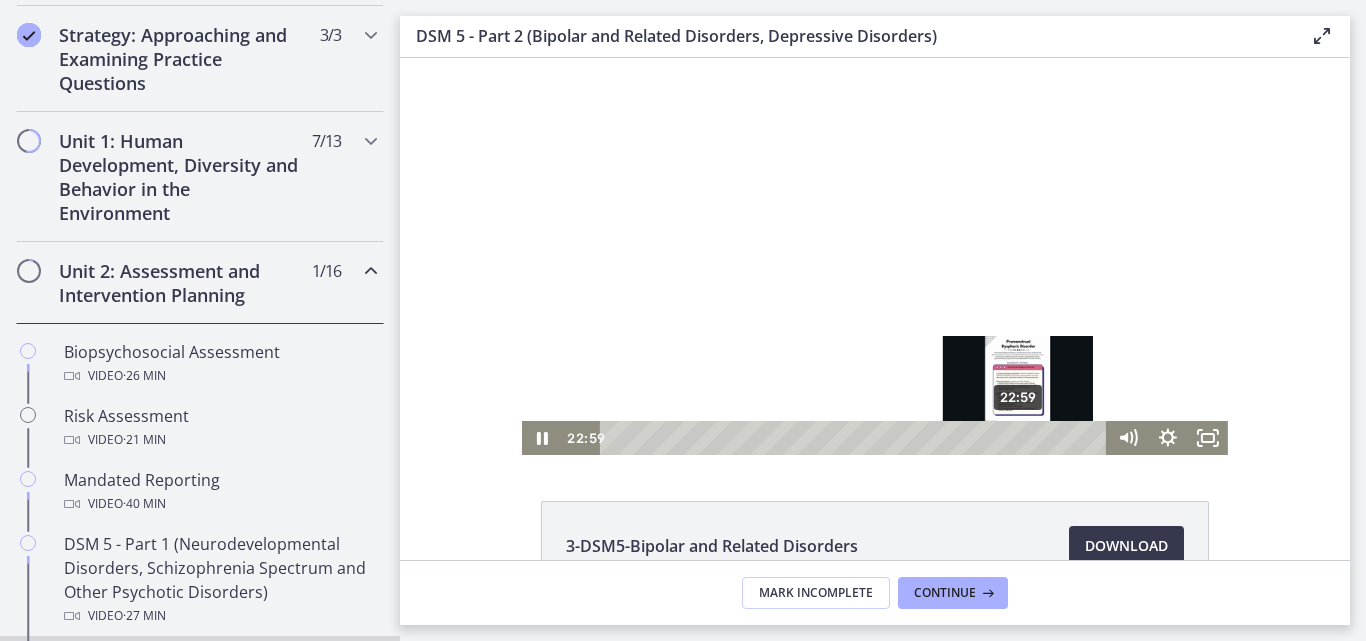 click on "22:59" at bounding box center (856, 438) 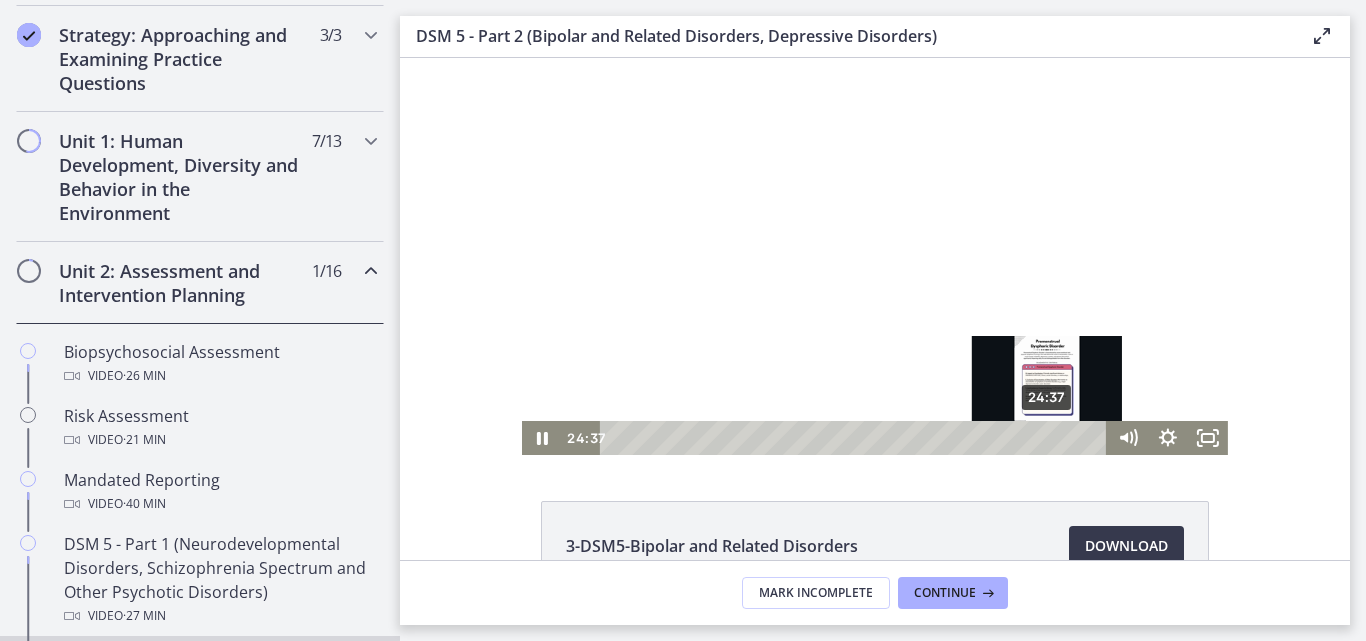 click on "24:37" at bounding box center [856, 438] 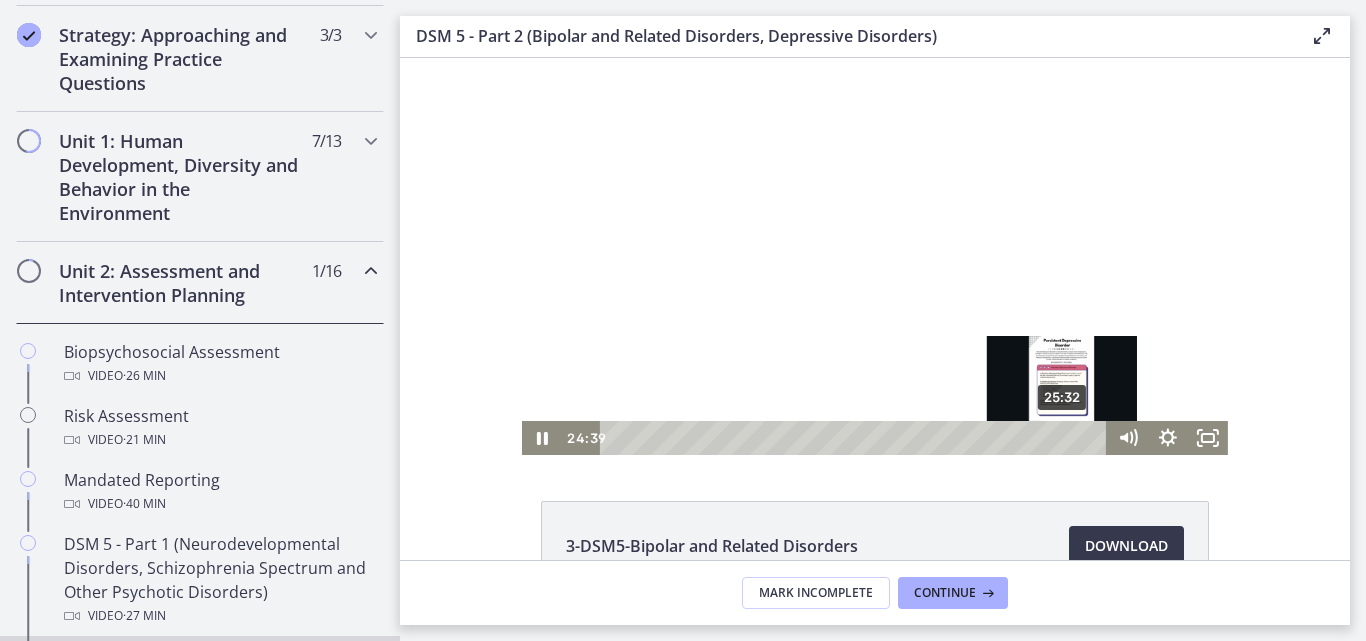 click on "25:32" at bounding box center [856, 438] 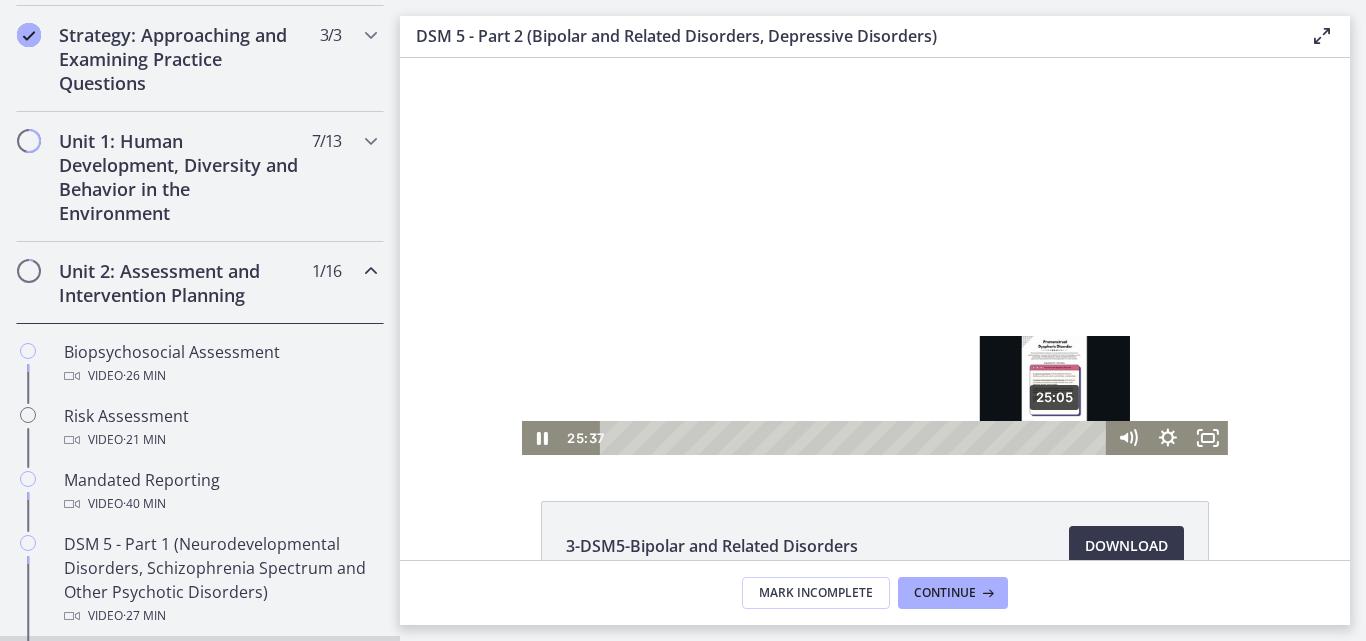 click on "25:05" at bounding box center [856, 438] 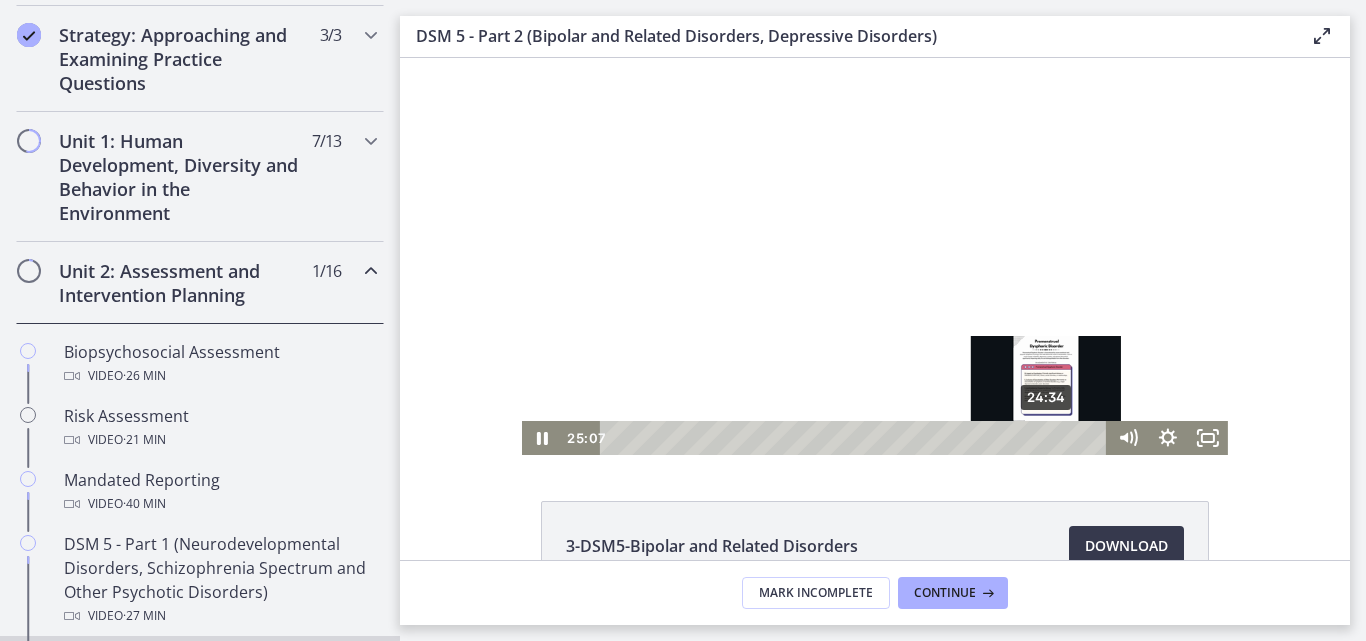 click on "24:34" at bounding box center (856, 438) 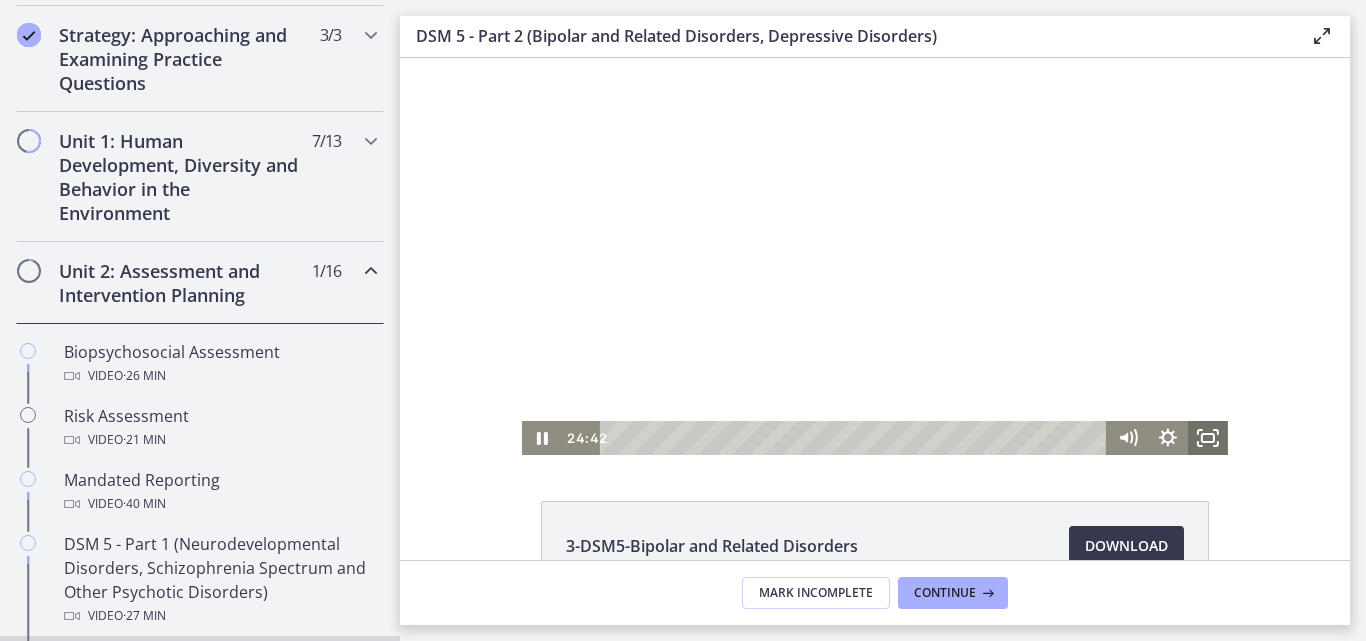 click 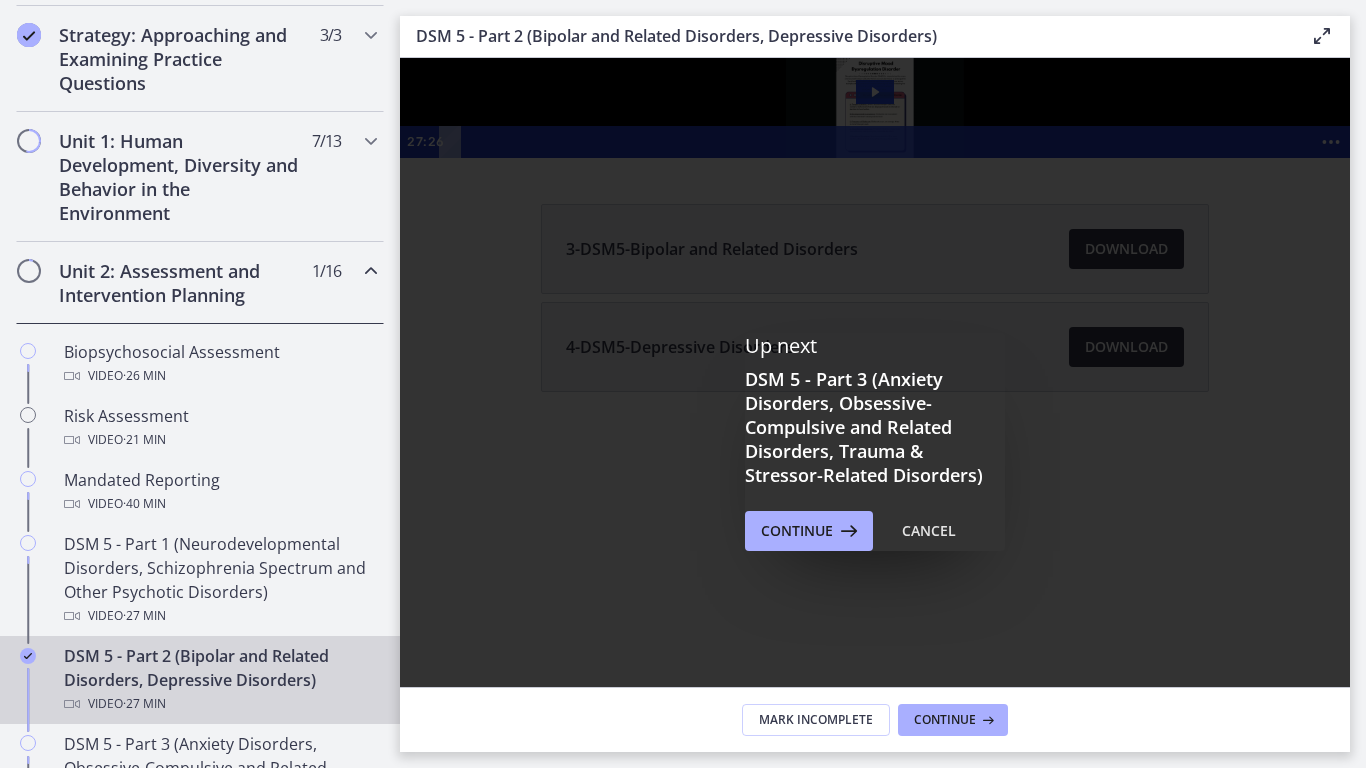 click on "Click for sound
@keyframes VOLUME_SMALL_WAVE_FLASH {
0% { opacity: 0; }
33% { opacity: 1; }
66% { opacity: 1; }
100% { opacity: 0; }
}
@keyframes VOLUME_LARGE_WAVE_FLASH {
0% { opacity: 0; }
33% { opacity: 1; }
66% { opacity: 1; }
100% { opacity: 0; }
}
.volume__small-wave {
animation: VOLUME_SMALL_WAVE_FLASH 2s infinite;
opacity: 0;
}
.volume__large-wave {
animation: VOLUME_LARGE_WAVE_FLASH 2s infinite .3s;
opacity: 0;
}
27:26" at bounding box center (875, 108) 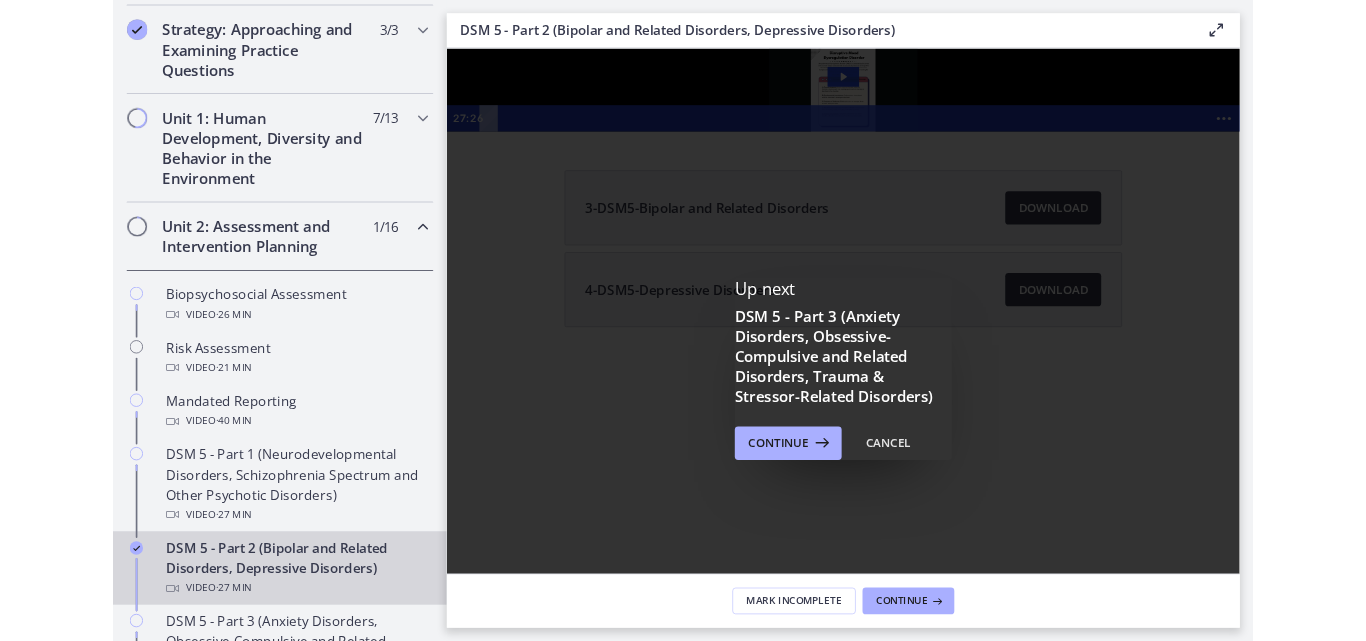scroll, scrollTop: 0, scrollLeft: 0, axis: both 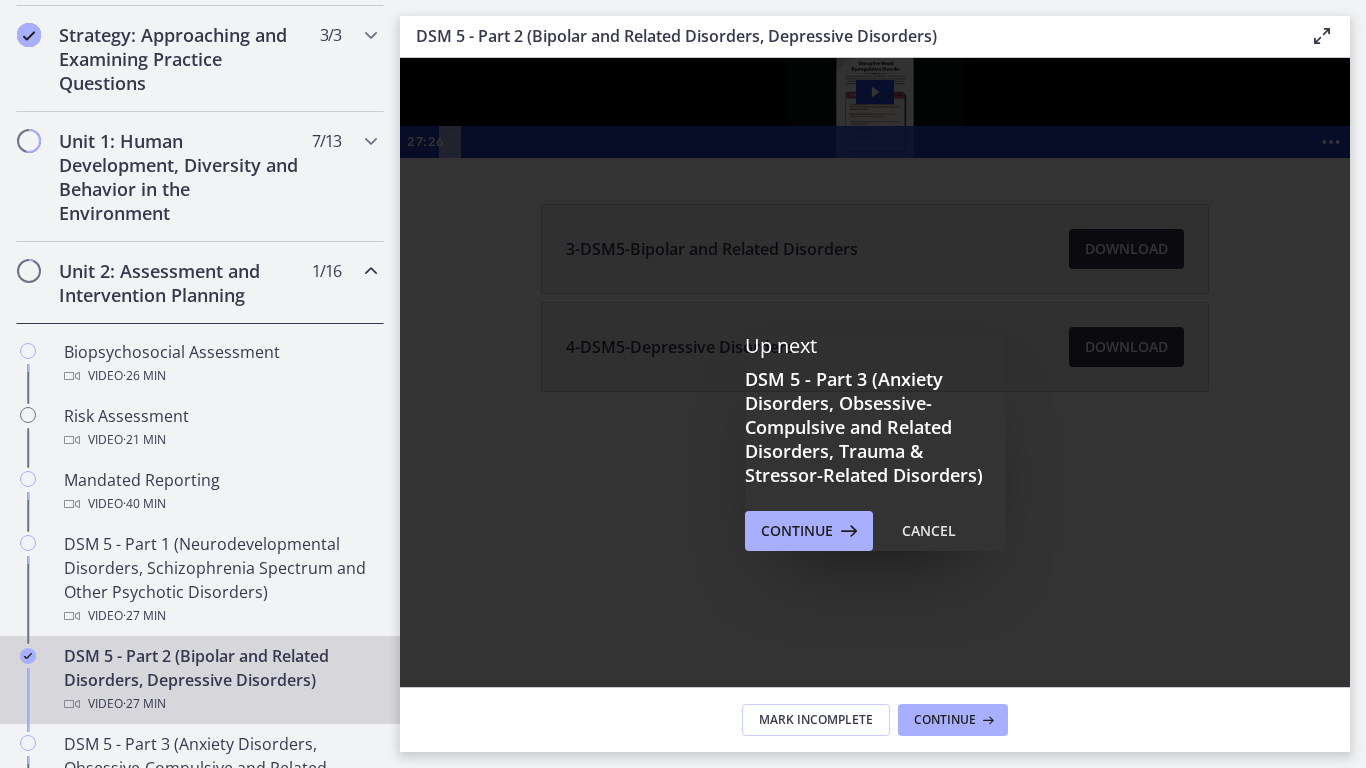 click on "Click for sound
@keyframes VOLUME_SMALL_WAVE_FLASH {
0% { opacity: 0; }
33% { opacity: 1; }
66% { opacity: 1; }
100% { opacity: 0; }
}
@keyframes VOLUME_LARGE_WAVE_FLASH {
0% { opacity: 0; }
33% { opacity: 1; }
66% { opacity: 1; }
100% { opacity: 0; }
}
.volume__small-wave {
animation: VOLUME_SMALL_WAVE_FLASH 2s infinite;
opacity: 0;
}
.volume__large-wave {
animation: VOLUME_LARGE_WAVE_FLASH 2s infinite .3s;
opacity: 0;
}
27:26" at bounding box center (875, 108) 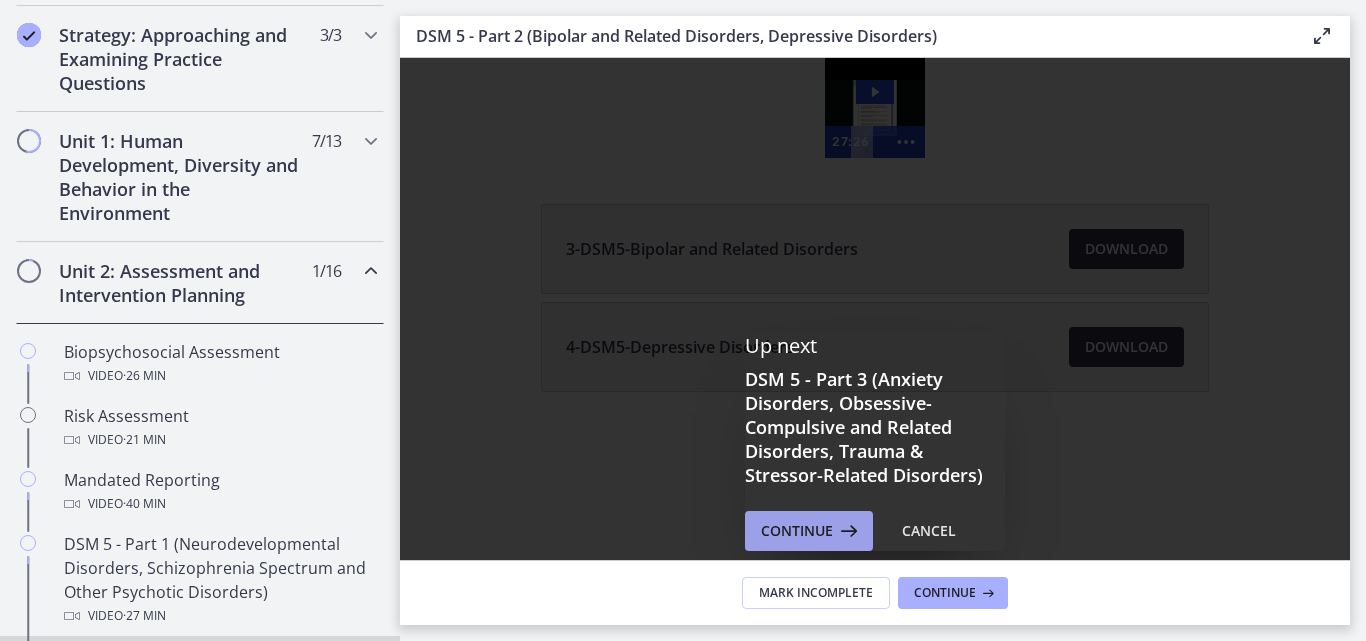 click on "Continue" at bounding box center [797, 531] 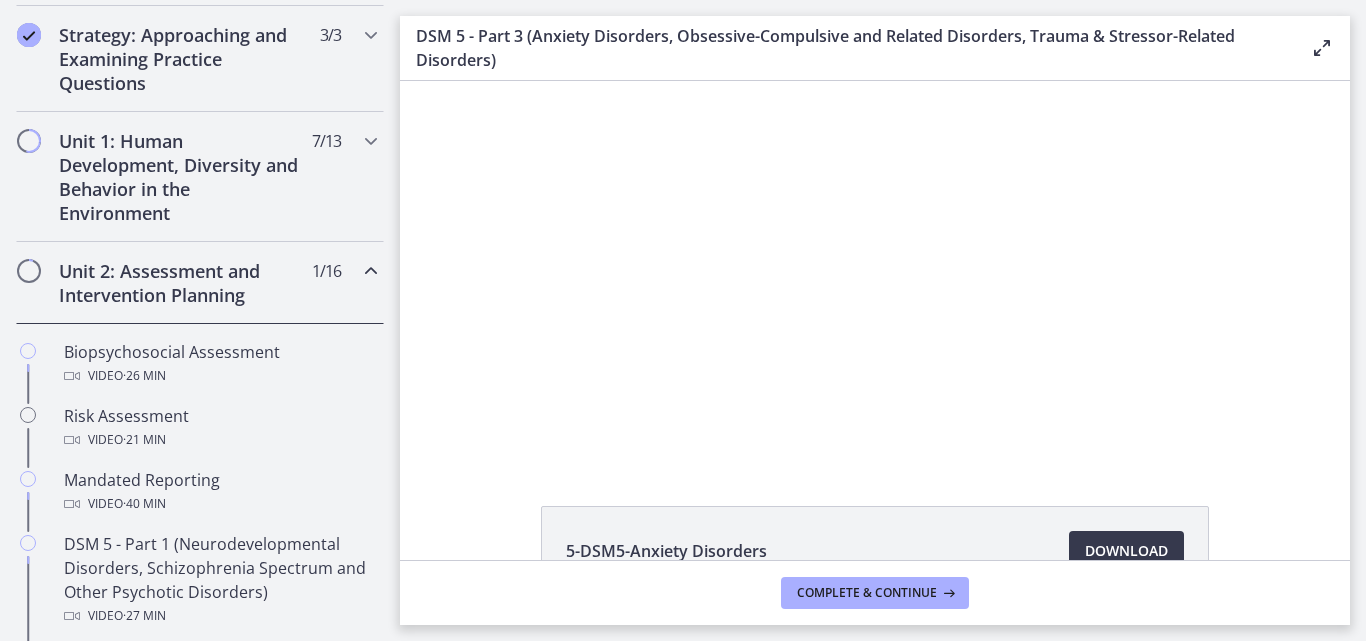 scroll, scrollTop: 0, scrollLeft: 0, axis: both 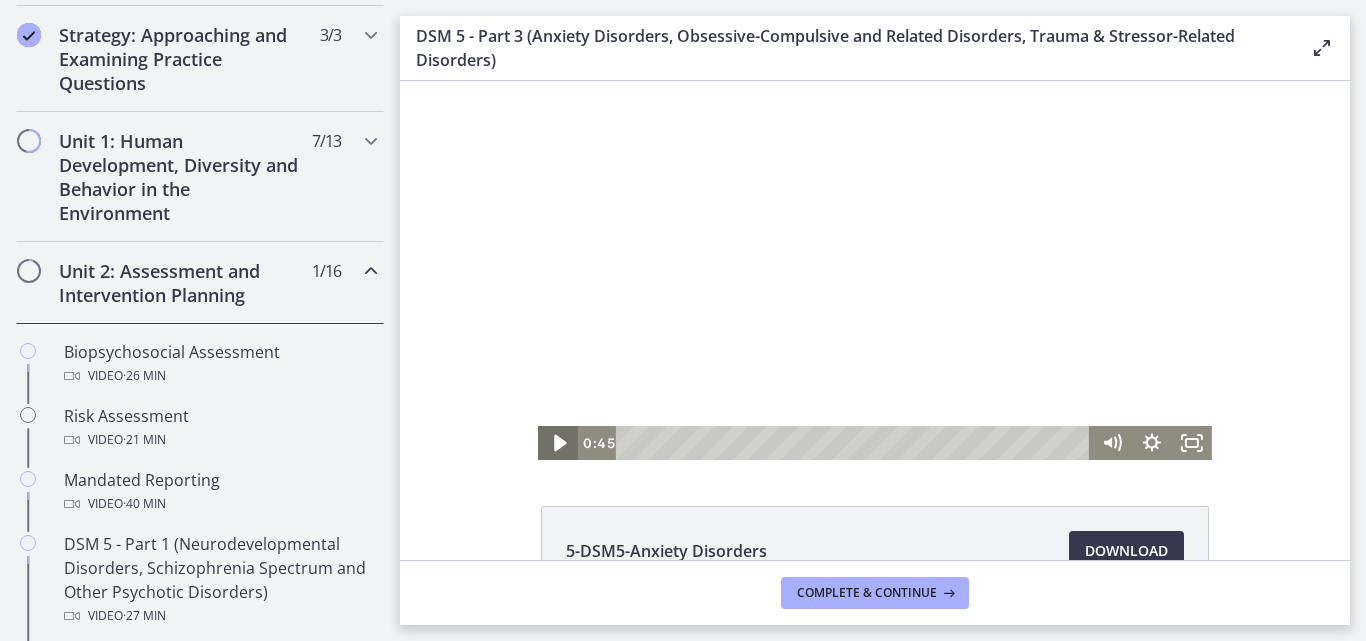 click 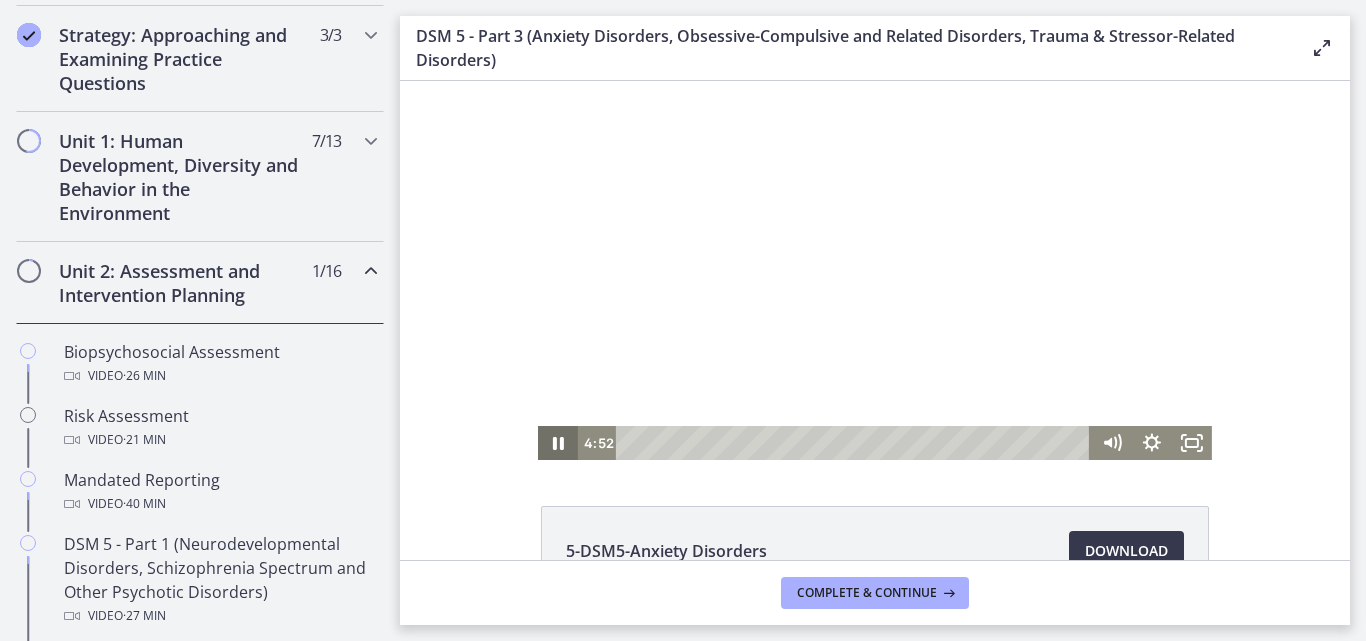 drag, startPoint x: 793, startPoint y: 442, endPoint x: 711, endPoint y: 371, distance: 108.46658 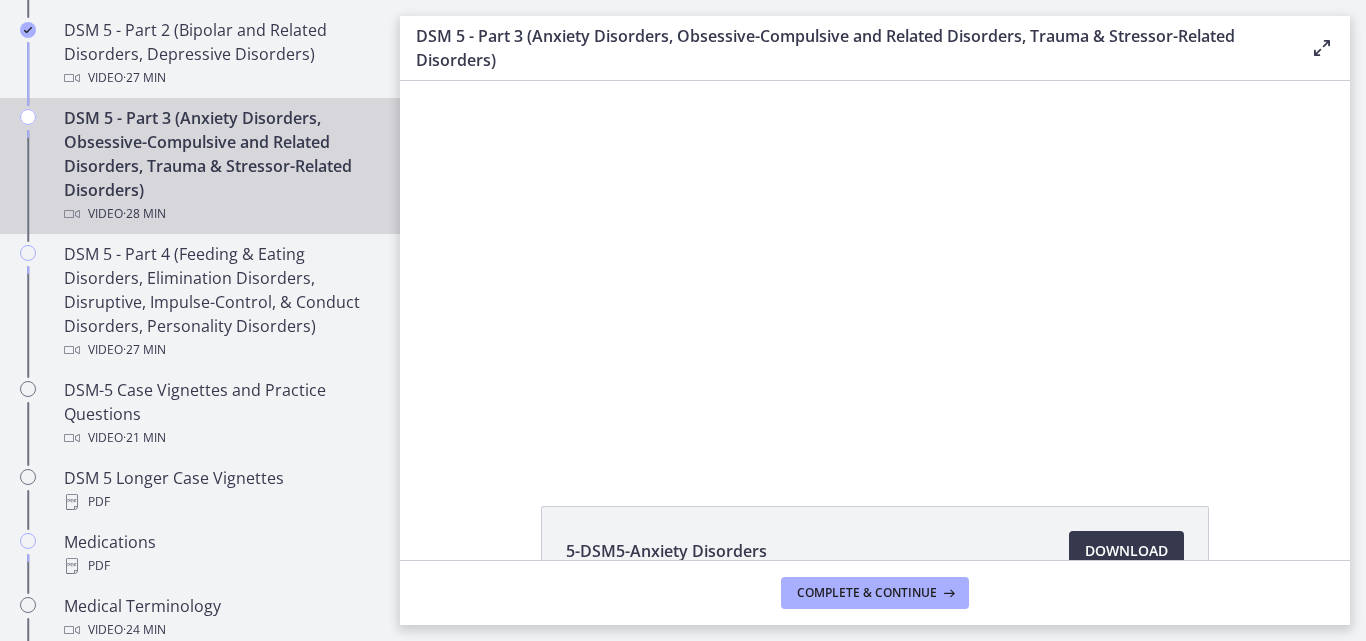 scroll, scrollTop: 1137, scrollLeft: 0, axis: vertical 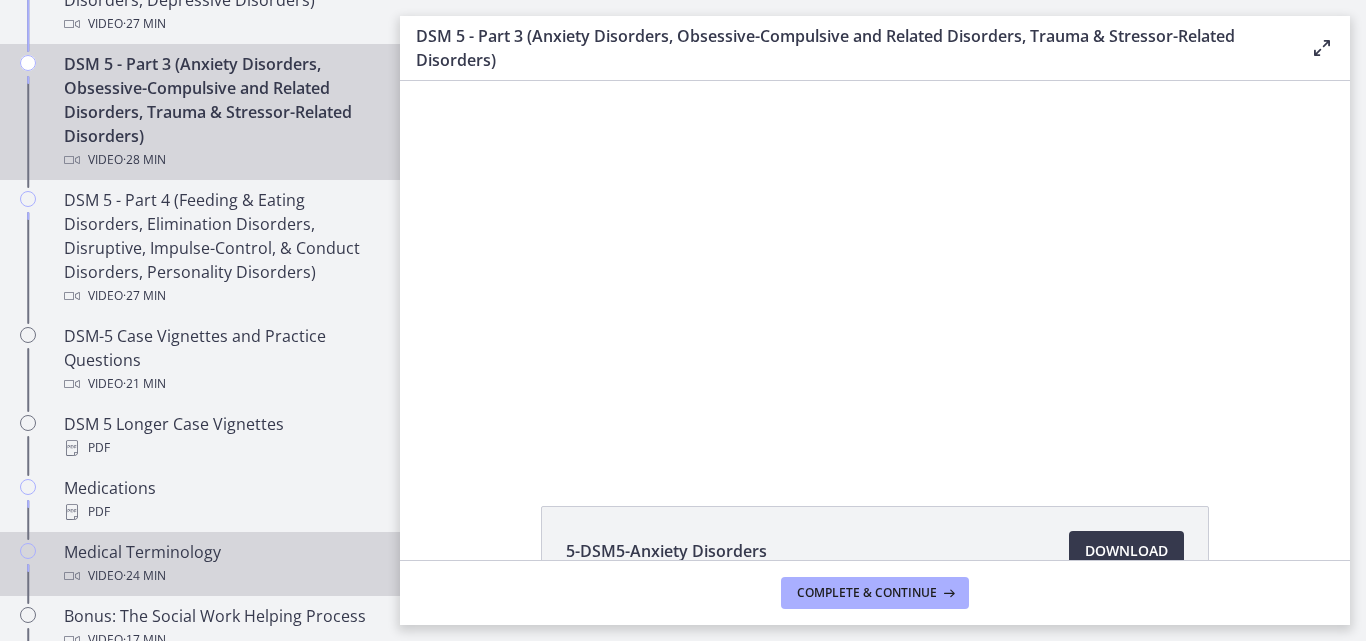 drag, startPoint x: 120, startPoint y: 543, endPoint x: 94, endPoint y: 556, distance: 29.068884 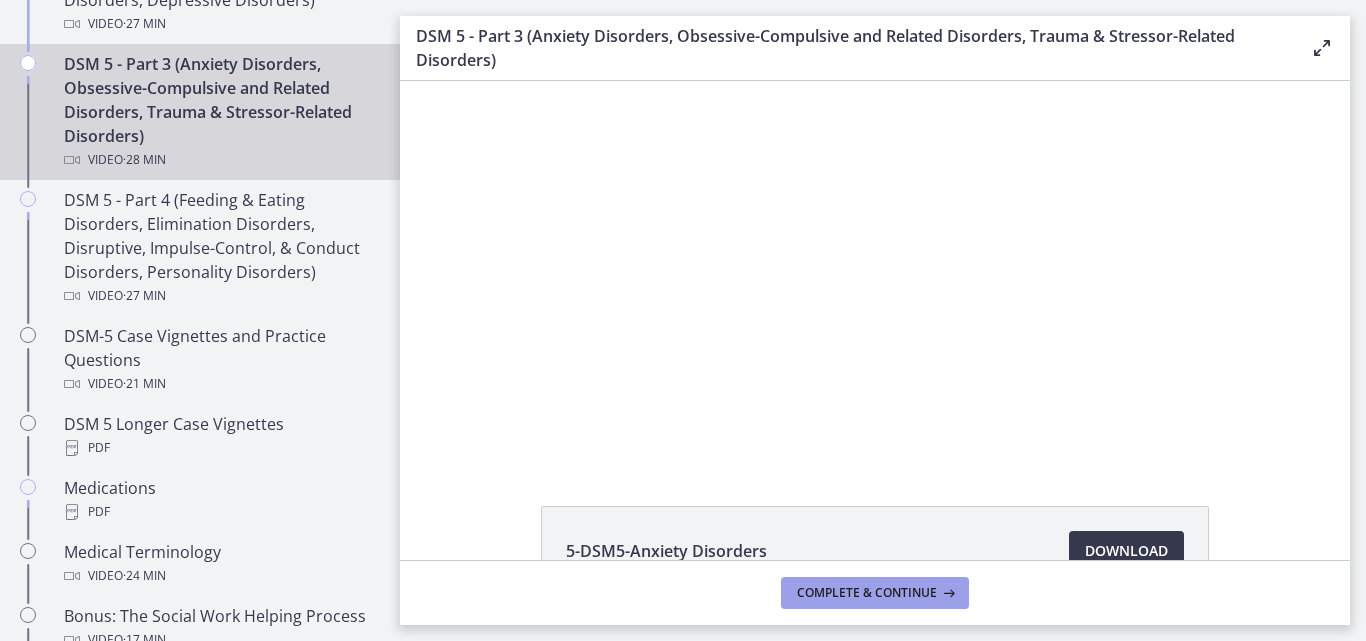 drag, startPoint x: 94, startPoint y: 556, endPoint x: 871, endPoint y: 598, distance: 778.1343 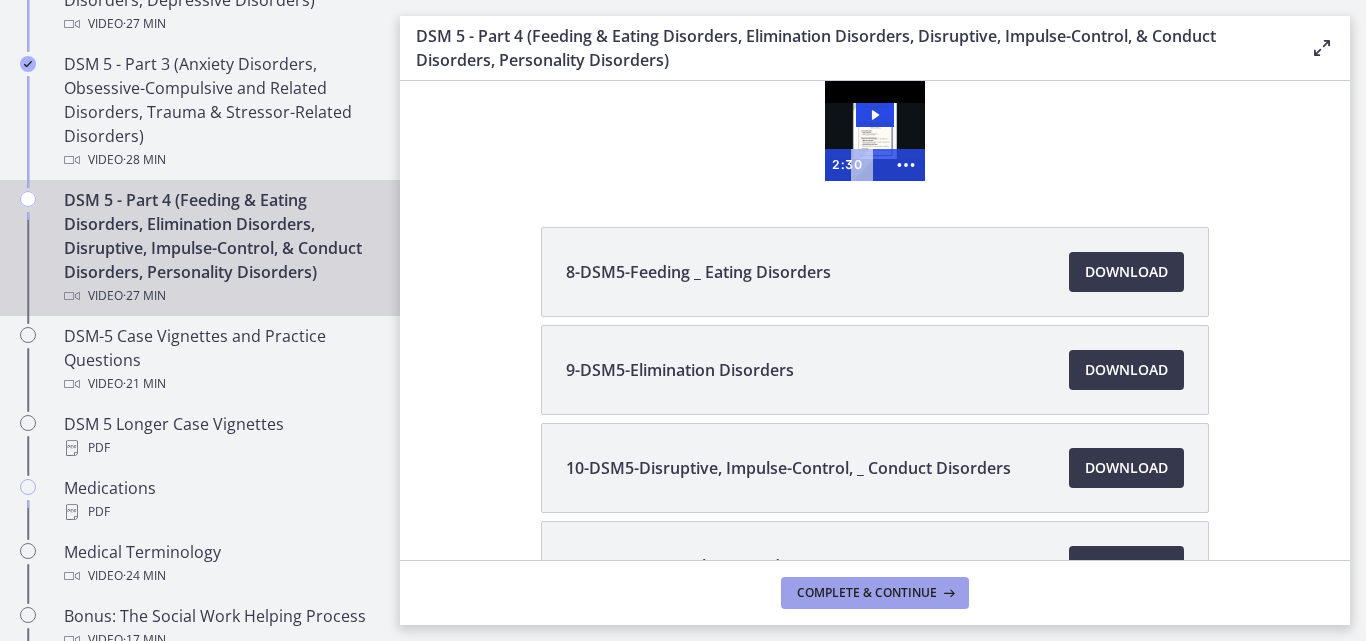 scroll, scrollTop: 0, scrollLeft: 0, axis: both 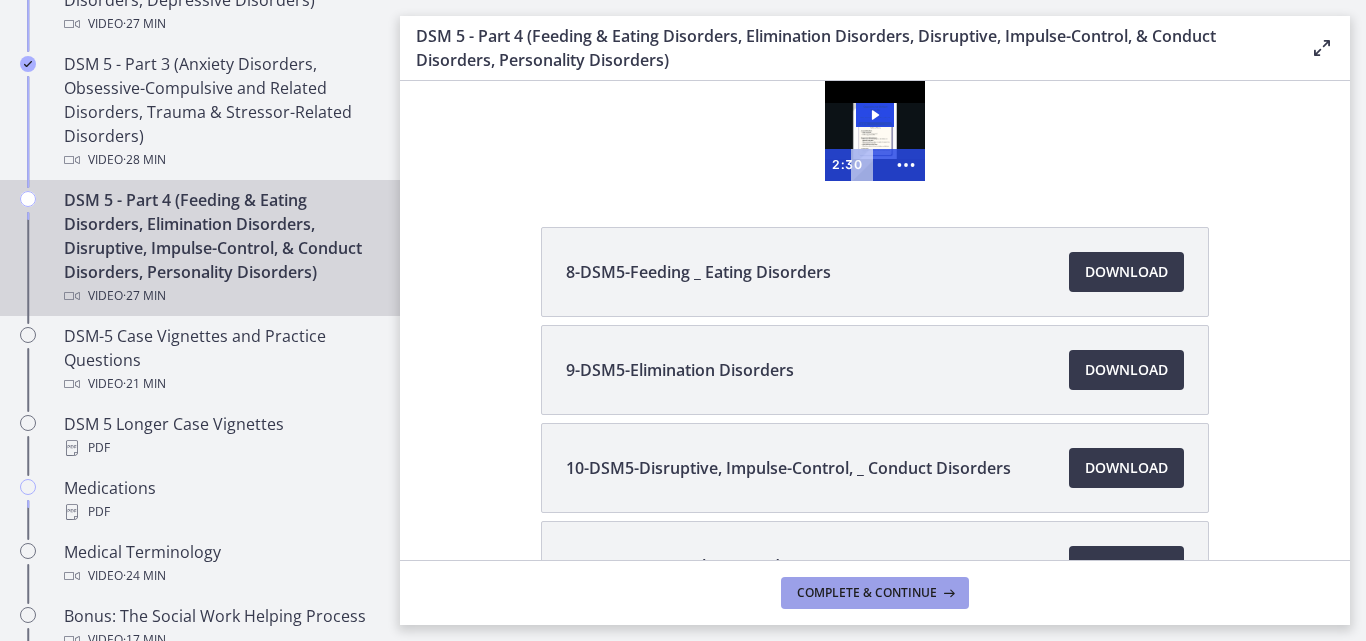 drag, startPoint x: 871, startPoint y: 598, endPoint x: 827, endPoint y: 593, distance: 44.28318 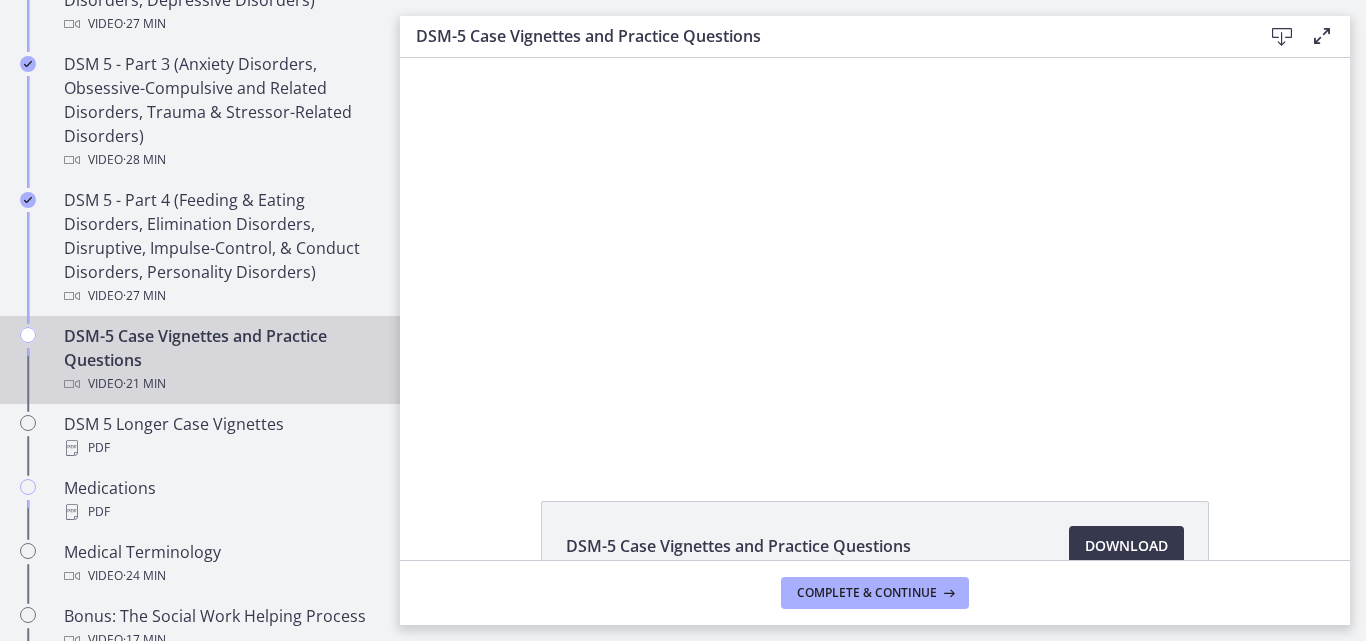 scroll, scrollTop: 0, scrollLeft: 0, axis: both 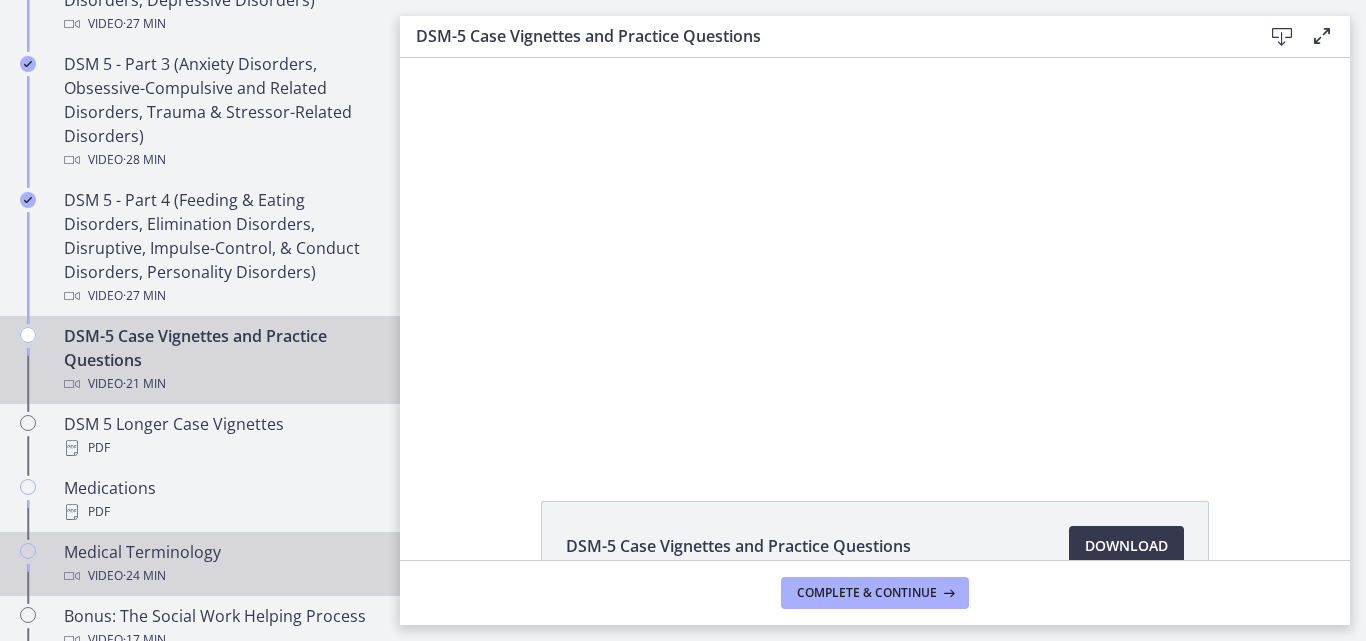 click on "Video
·  24 min" at bounding box center (220, 576) 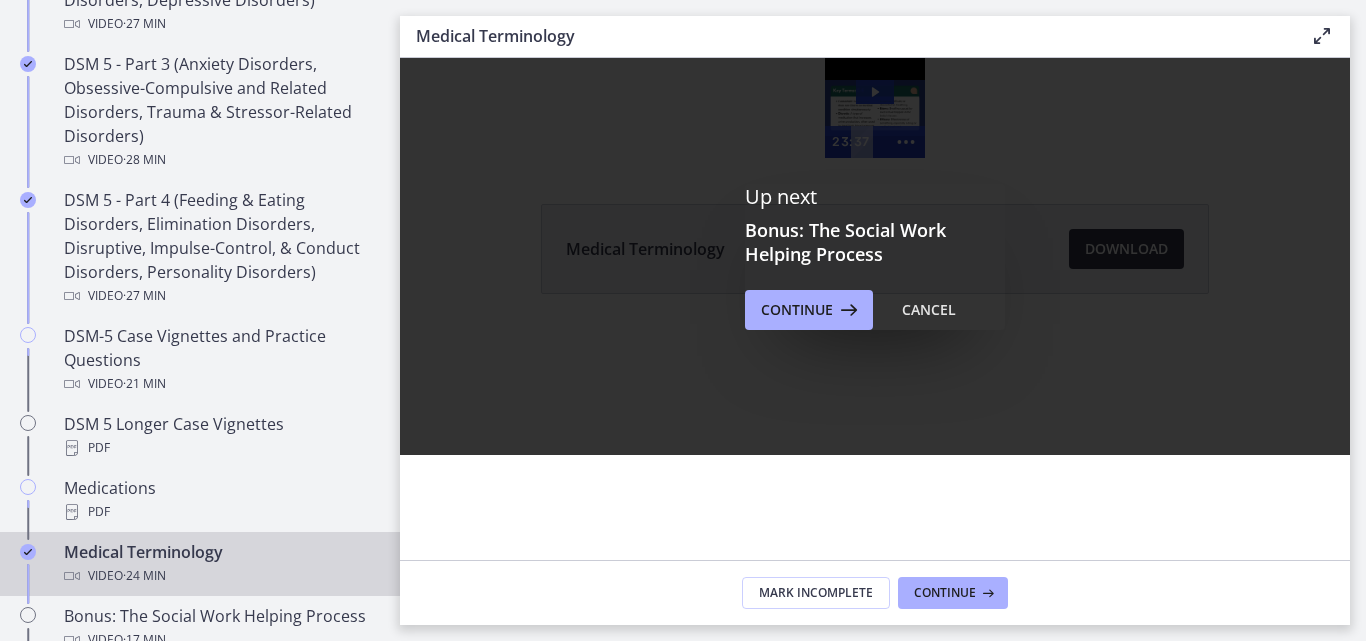 scroll, scrollTop: 0, scrollLeft: 0, axis: both 